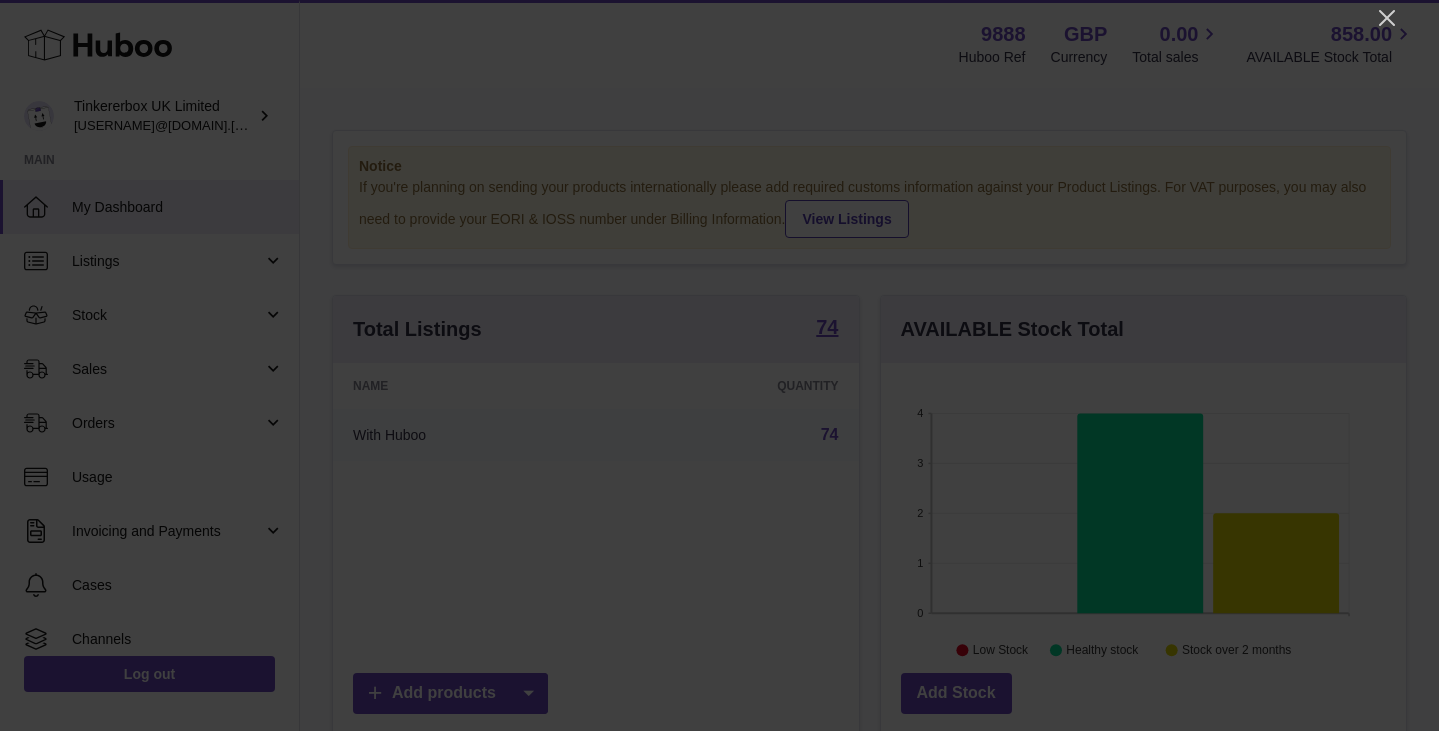 scroll, scrollTop: 0, scrollLeft: 0, axis: both 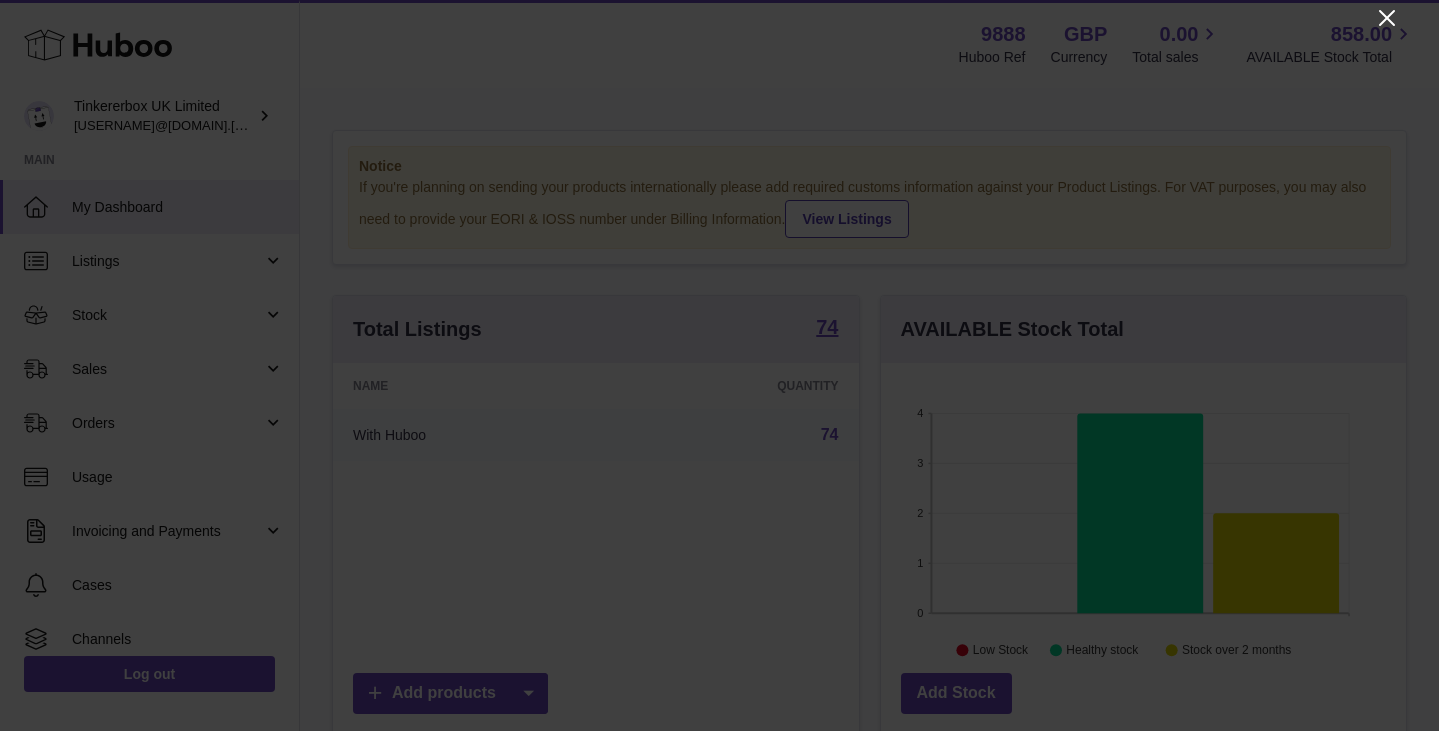click 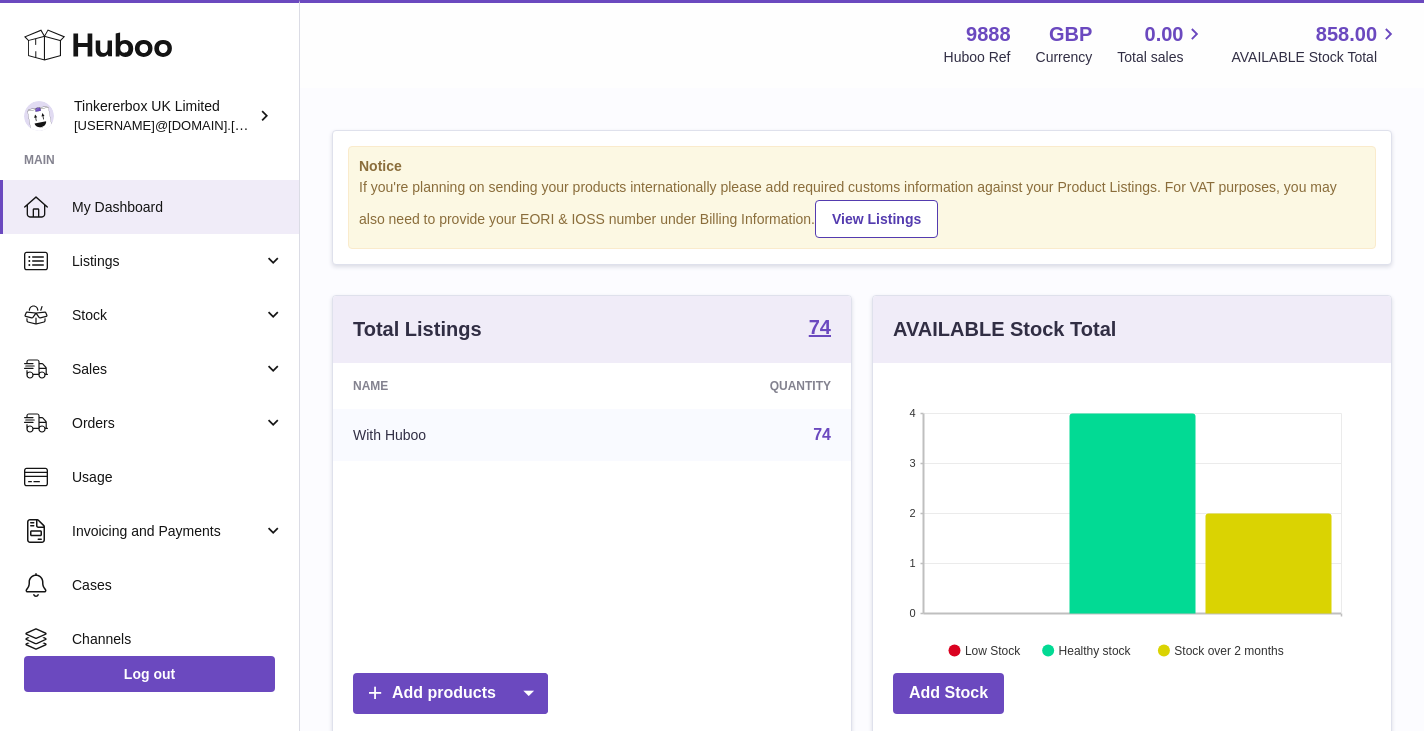 scroll, scrollTop: 312, scrollLeft: 518, axis: both 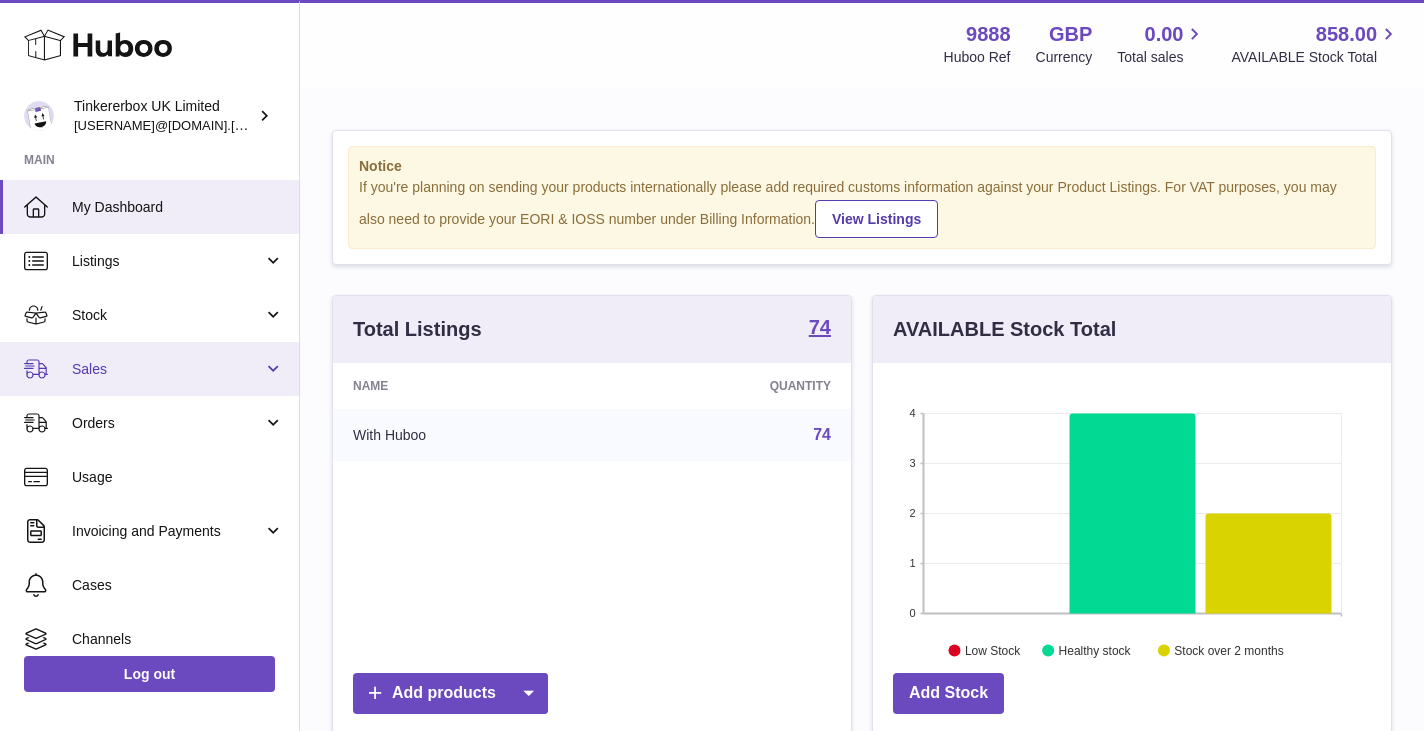 click on "Sales" at bounding box center [167, 369] 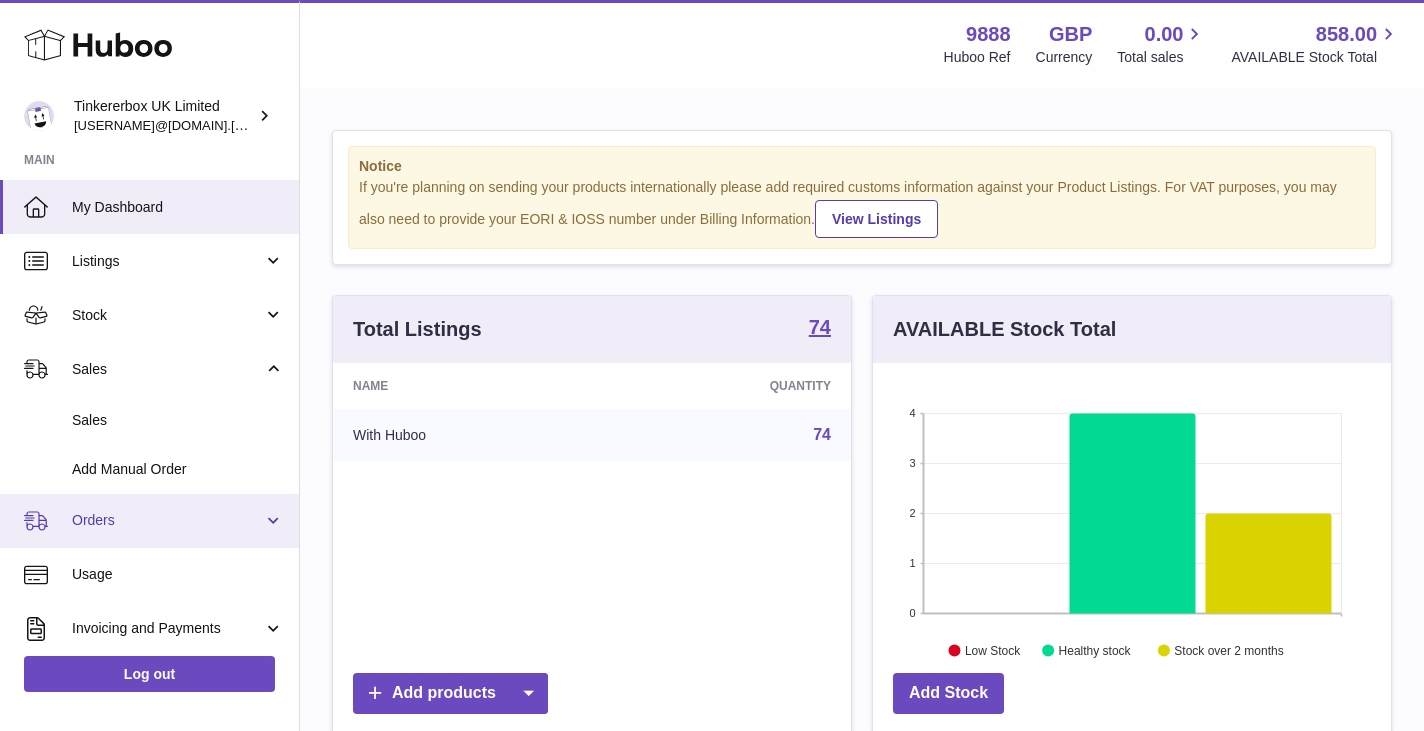 click on "Orders" at bounding box center [167, 520] 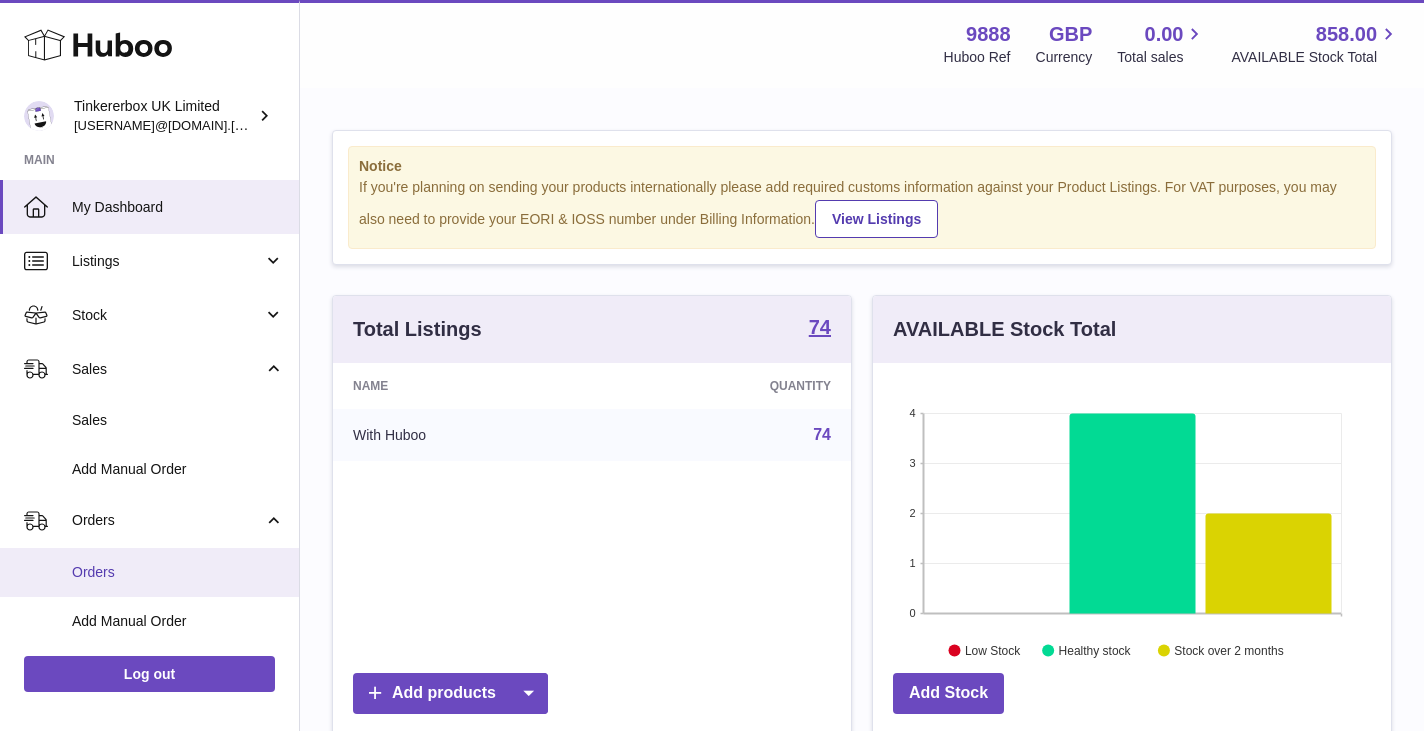 scroll, scrollTop: 200, scrollLeft: 0, axis: vertical 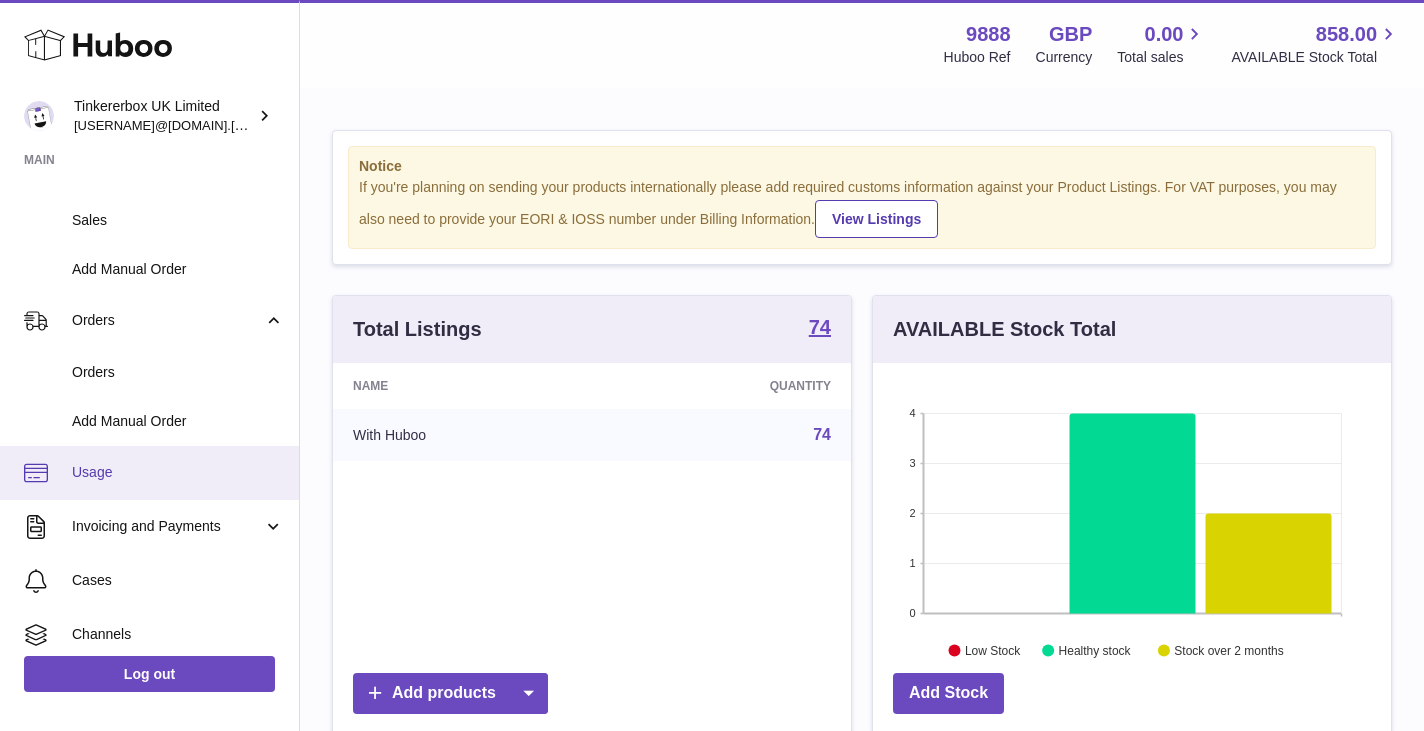 click on "Usage" at bounding box center (178, 472) 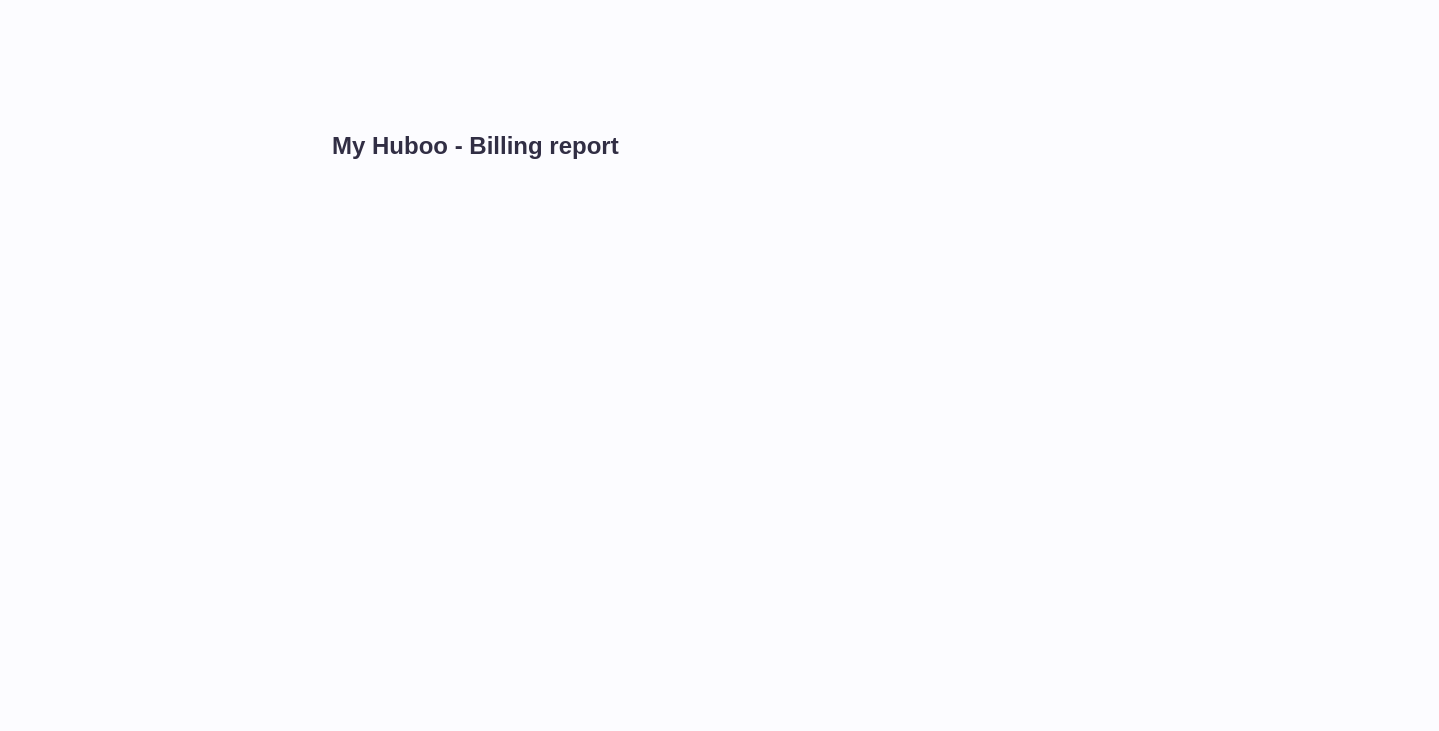 scroll, scrollTop: 0, scrollLeft: 0, axis: both 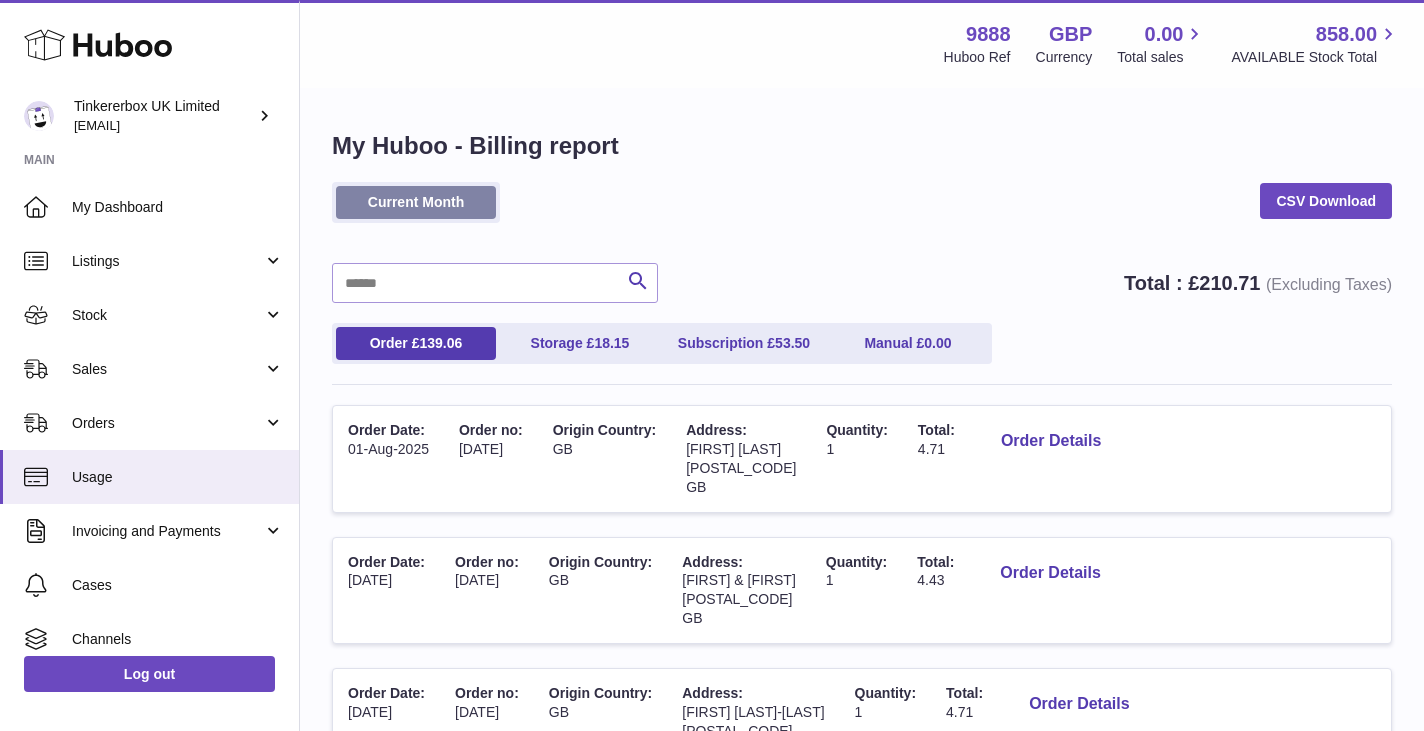 click on "Current Month" at bounding box center (416, 202) 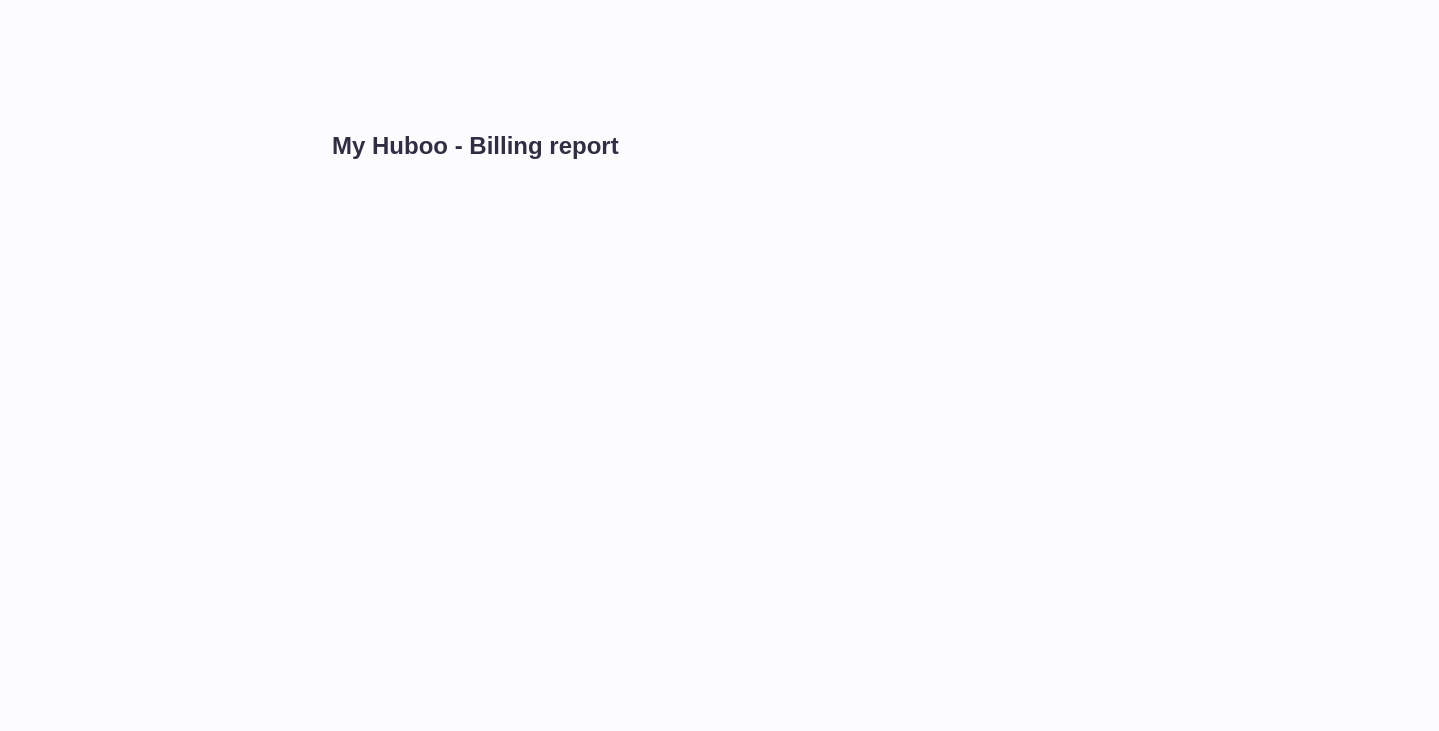 scroll, scrollTop: 0, scrollLeft: 0, axis: both 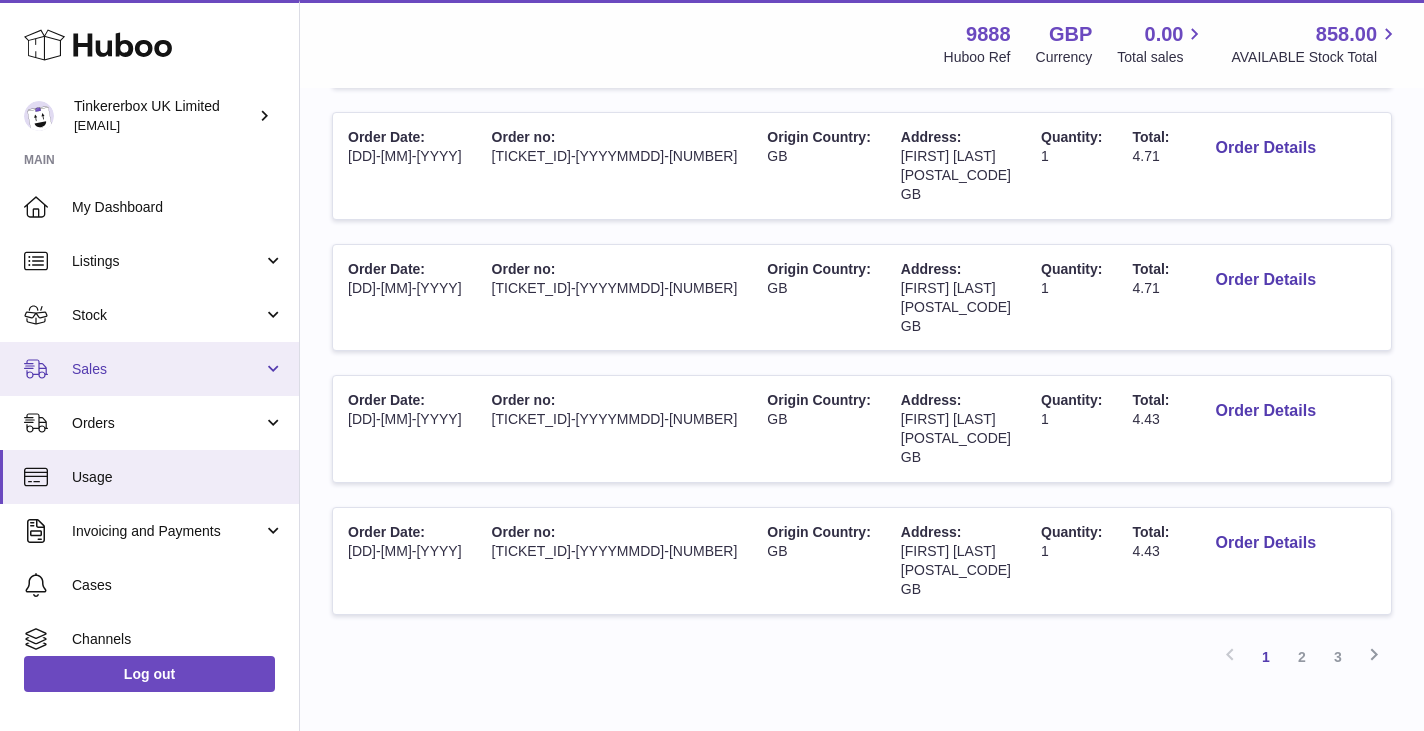 click on "Sales" at bounding box center (167, 369) 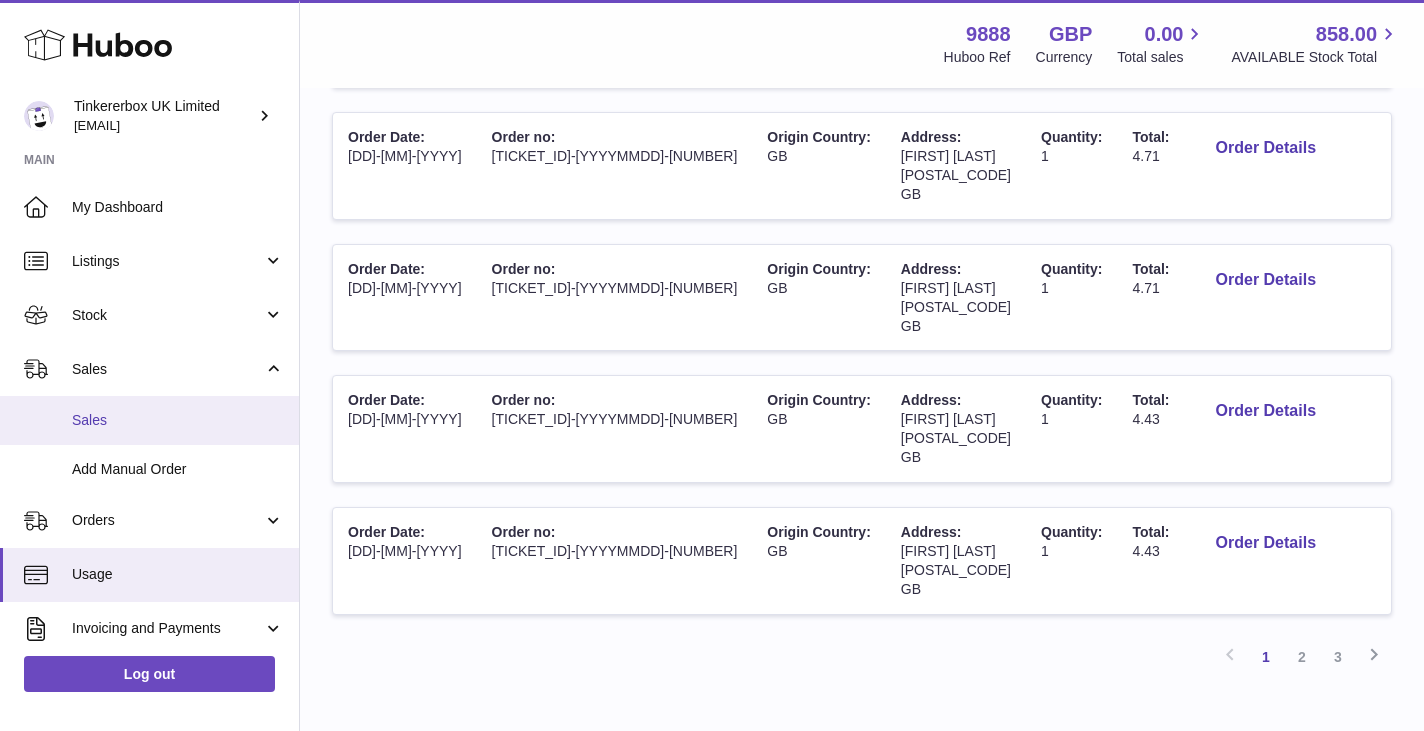 click on "Sales" at bounding box center (178, 420) 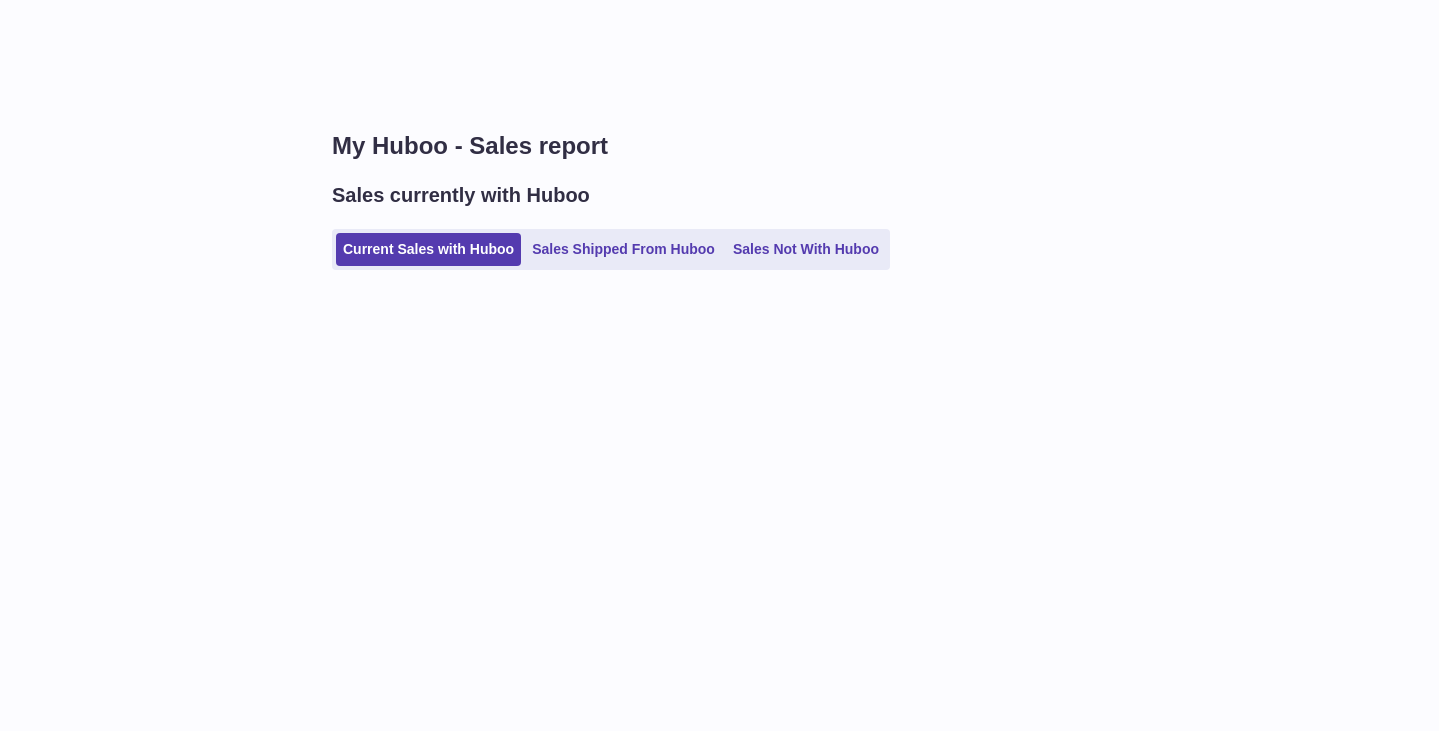 scroll, scrollTop: 0, scrollLeft: 0, axis: both 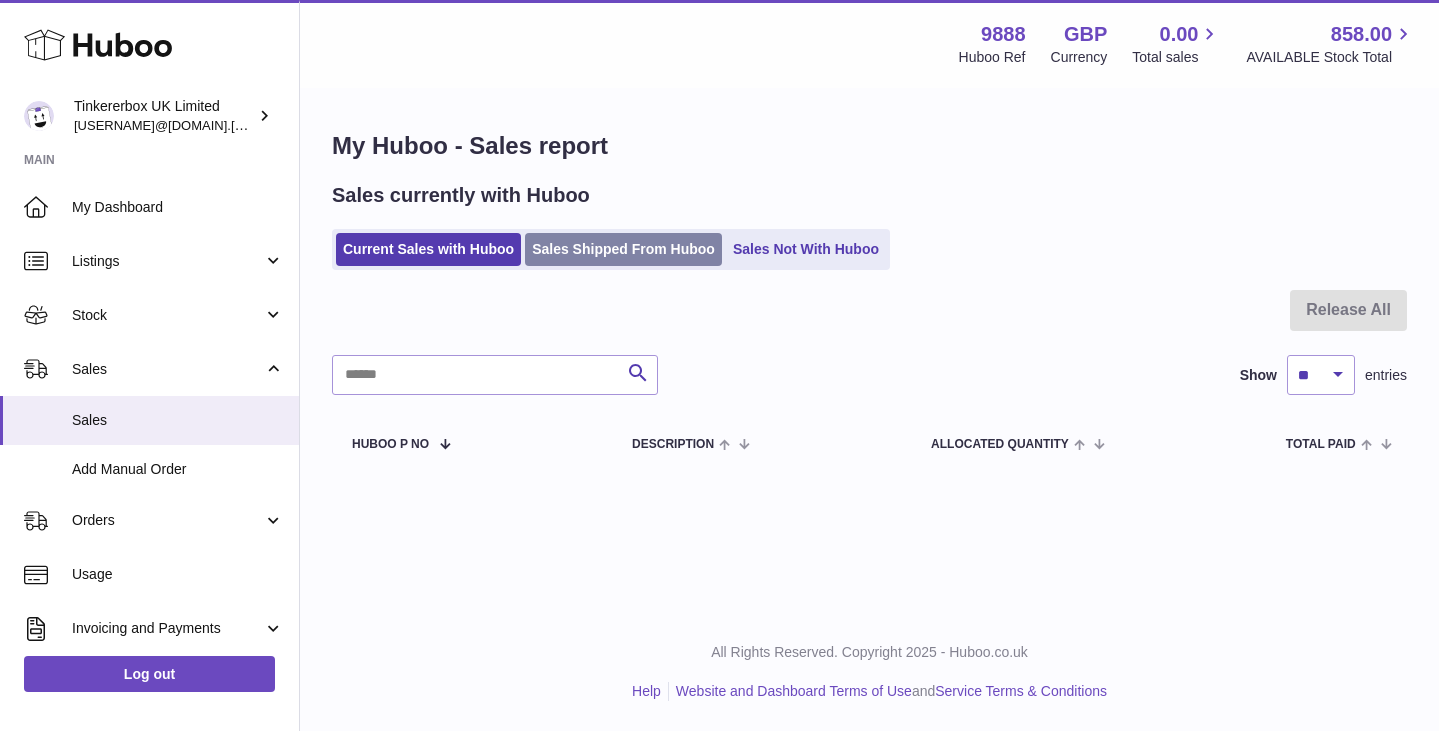 click on "Sales Shipped From Huboo" at bounding box center (623, 249) 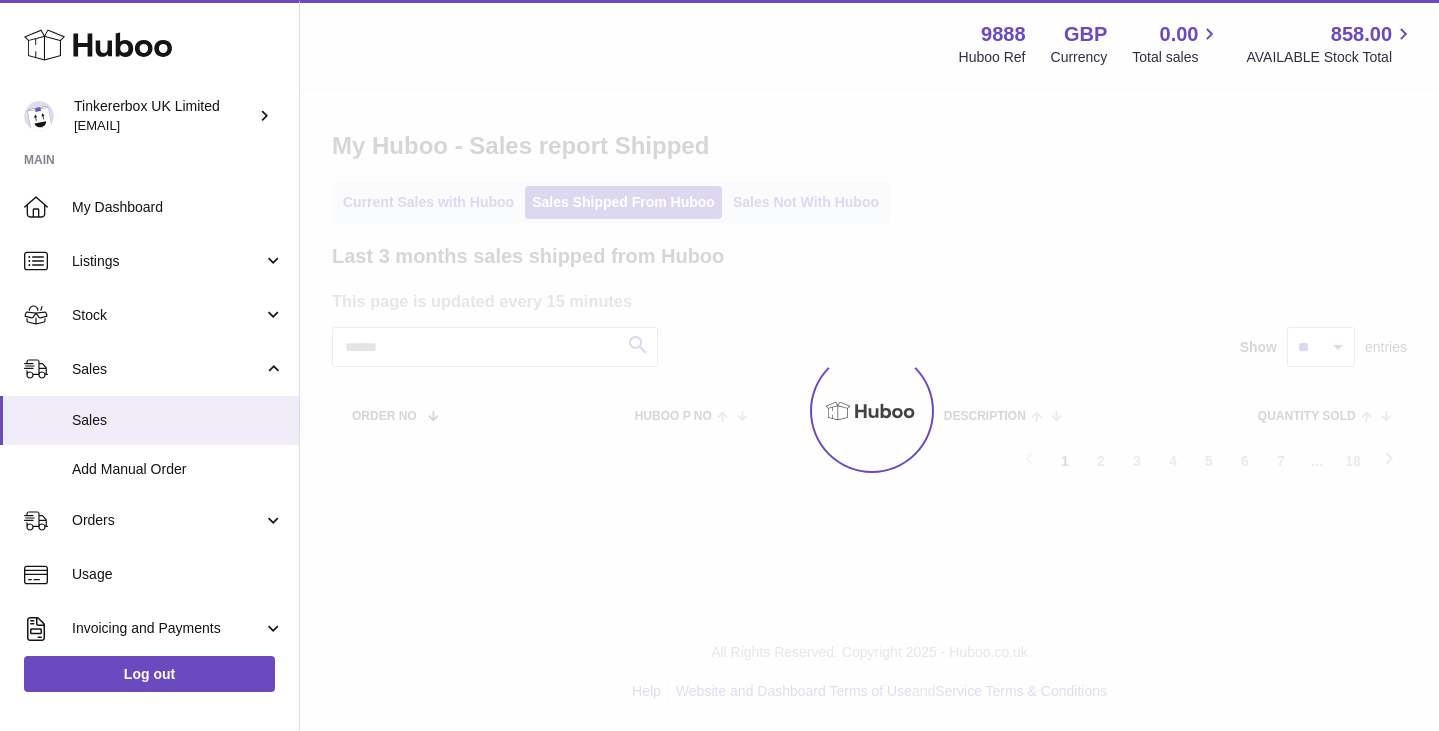 scroll, scrollTop: 0, scrollLeft: 0, axis: both 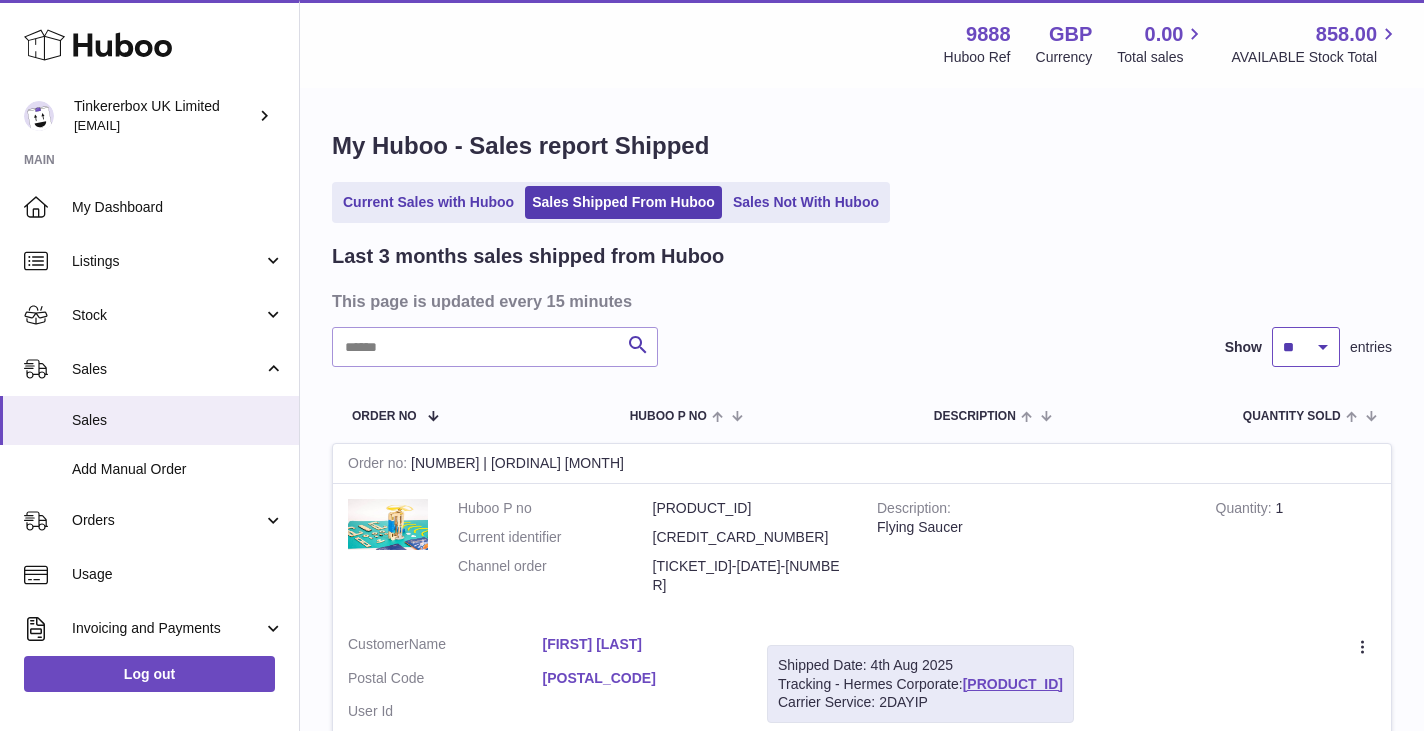 click on "** ** **" at bounding box center (1306, 347) 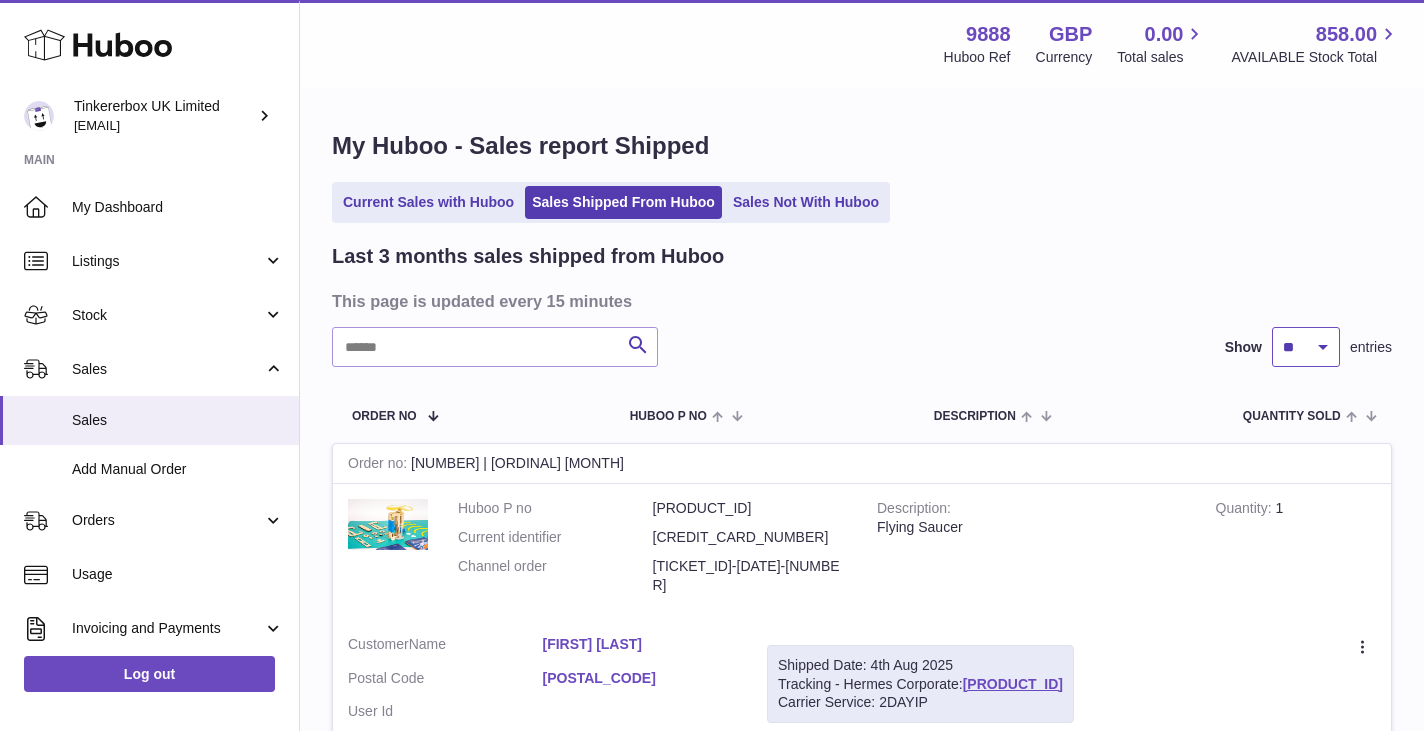 select on "**" 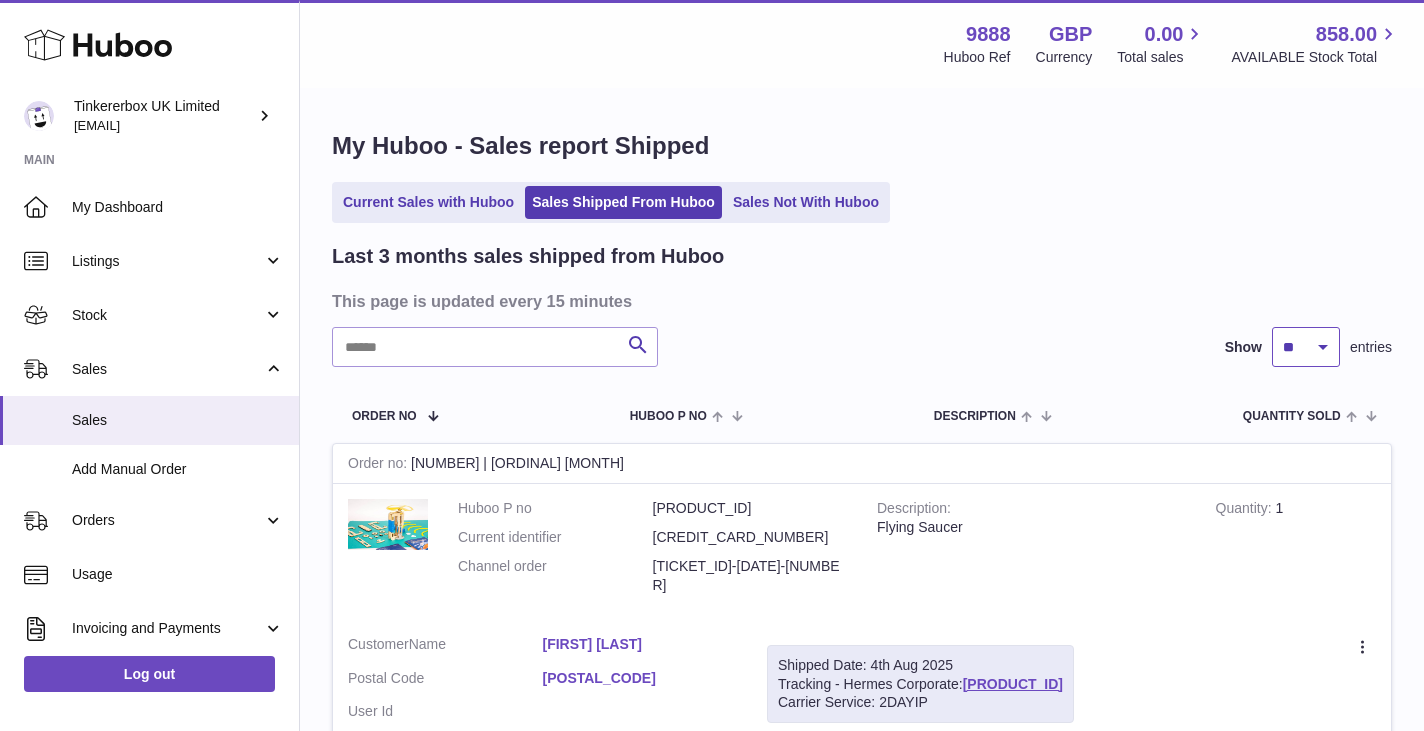 click on "** ** **" at bounding box center [1306, 347] 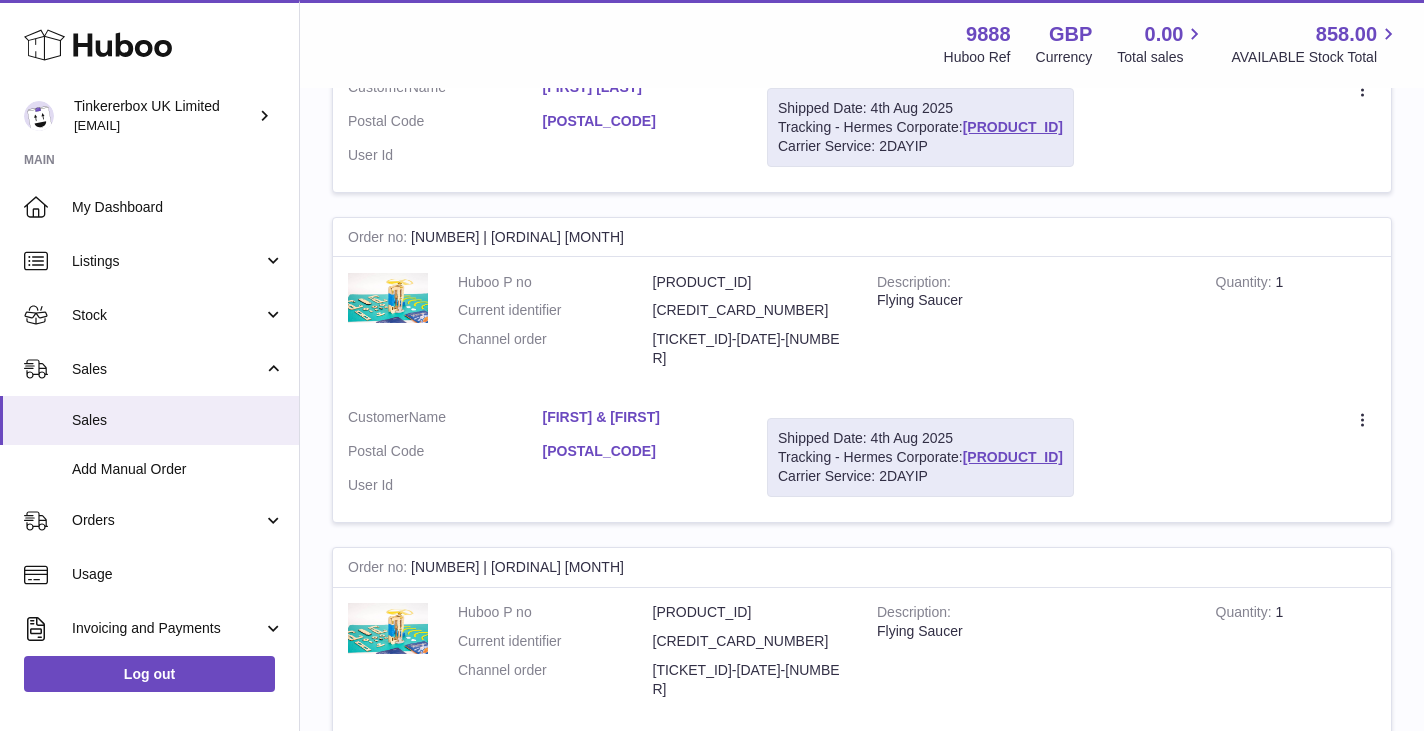 scroll, scrollTop: 900, scrollLeft: 0, axis: vertical 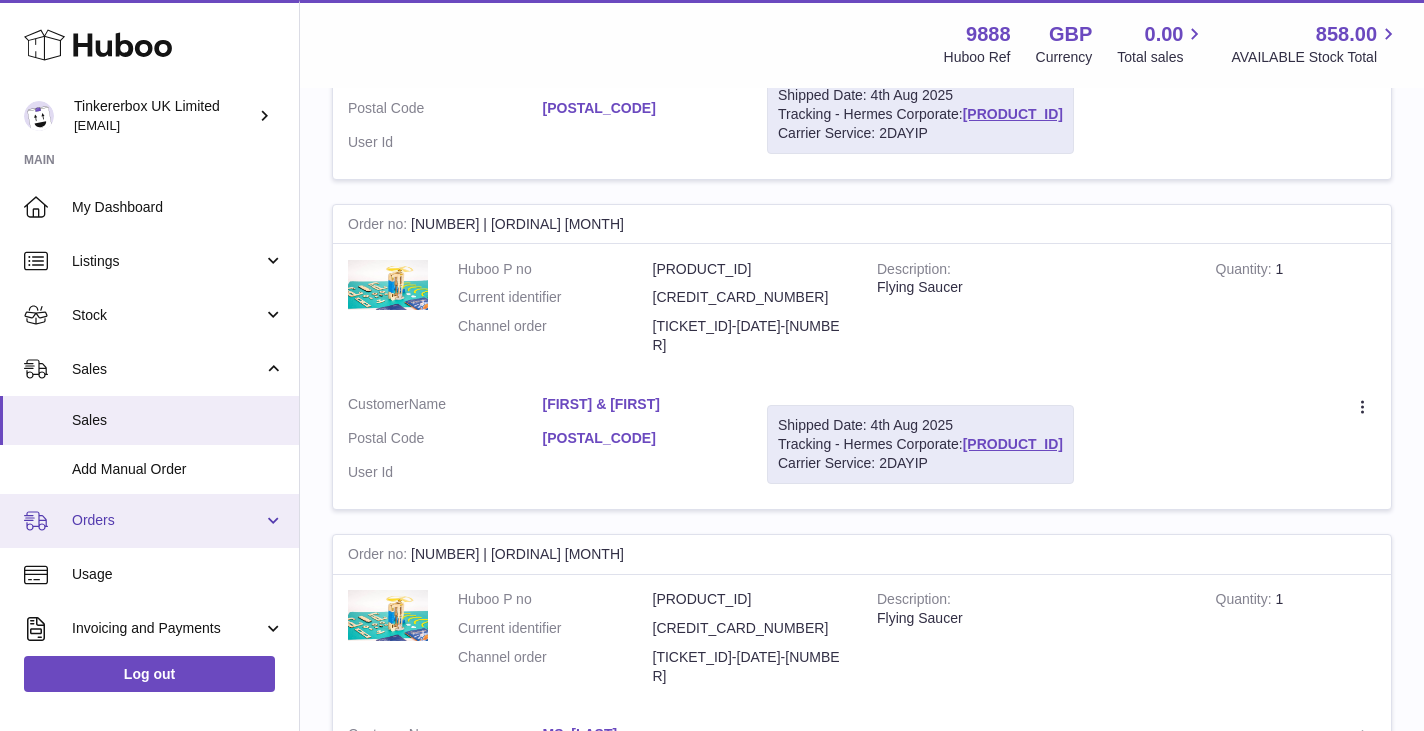 click on "Orders" at bounding box center [167, 520] 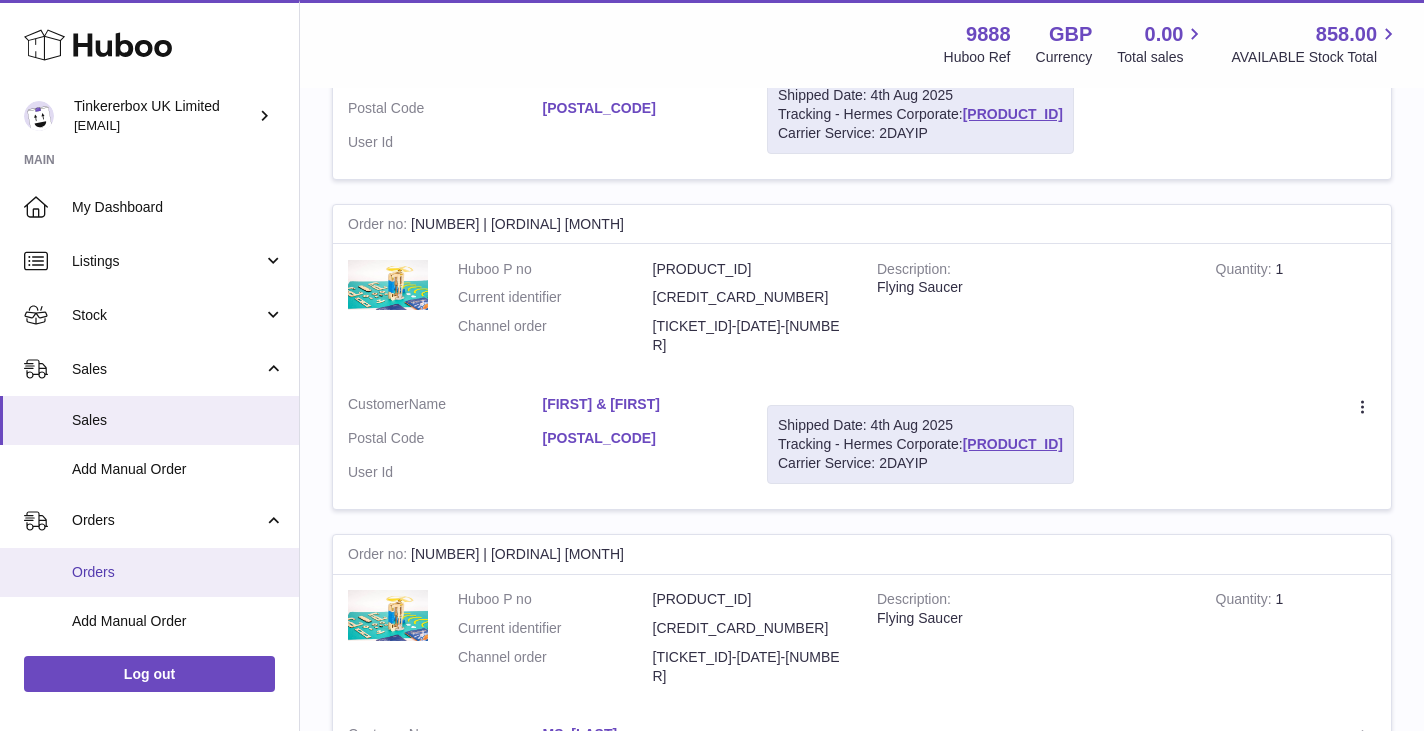 scroll, scrollTop: 100, scrollLeft: 0, axis: vertical 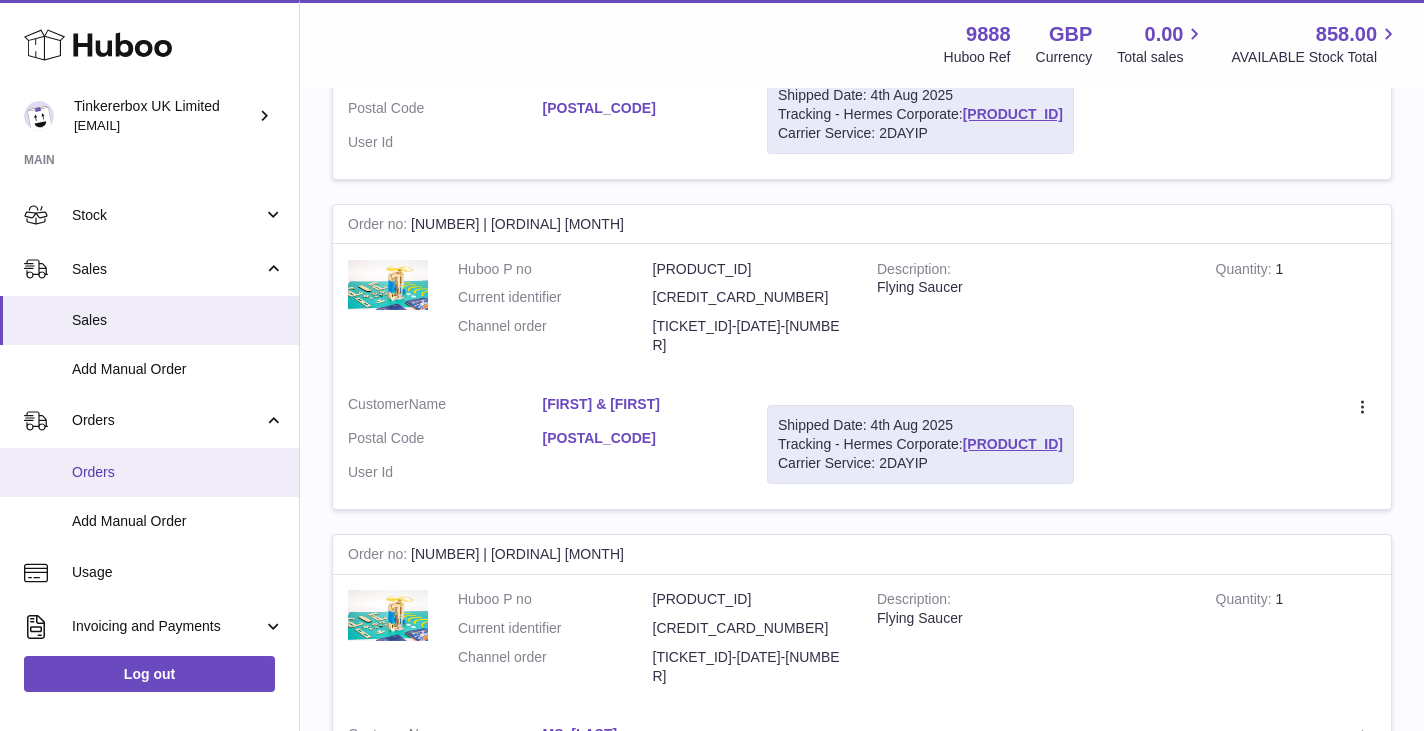 click on "Orders" at bounding box center [178, 472] 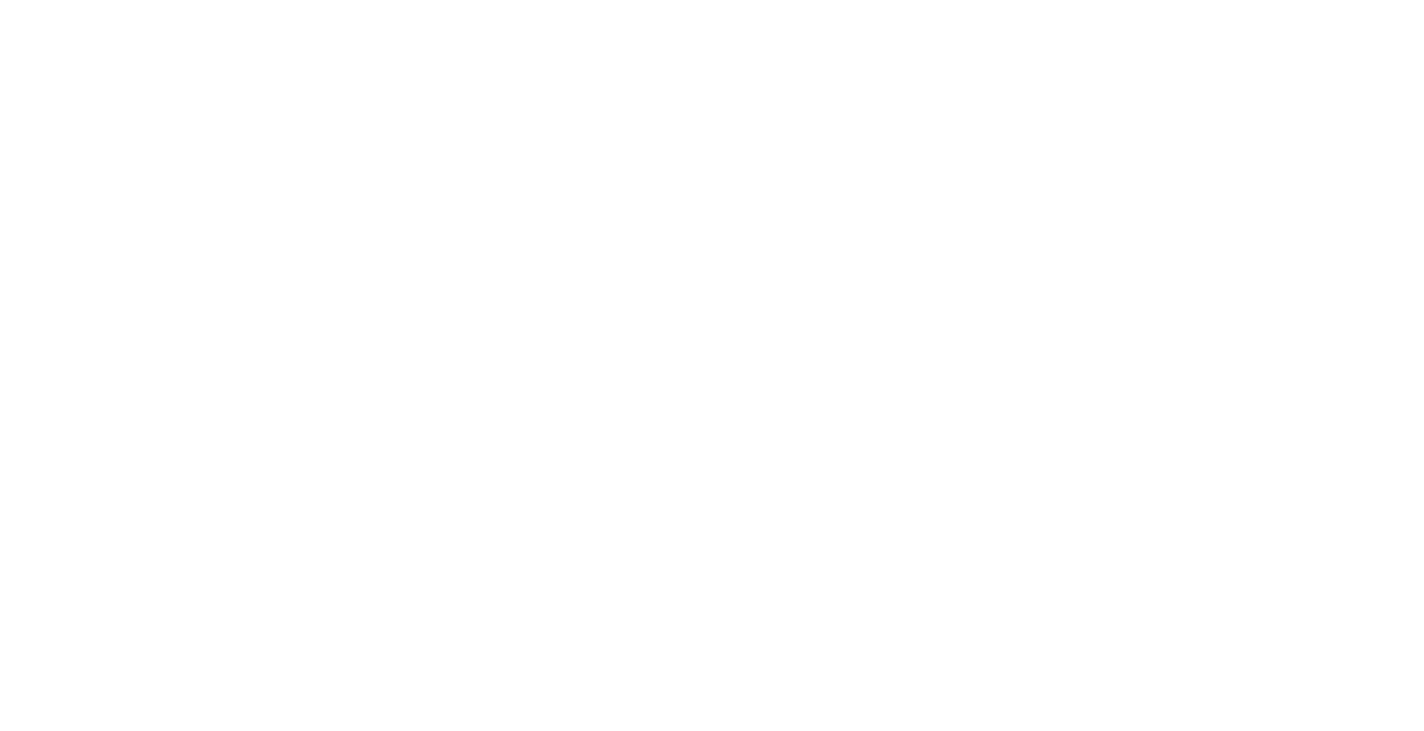 scroll, scrollTop: 0, scrollLeft: 0, axis: both 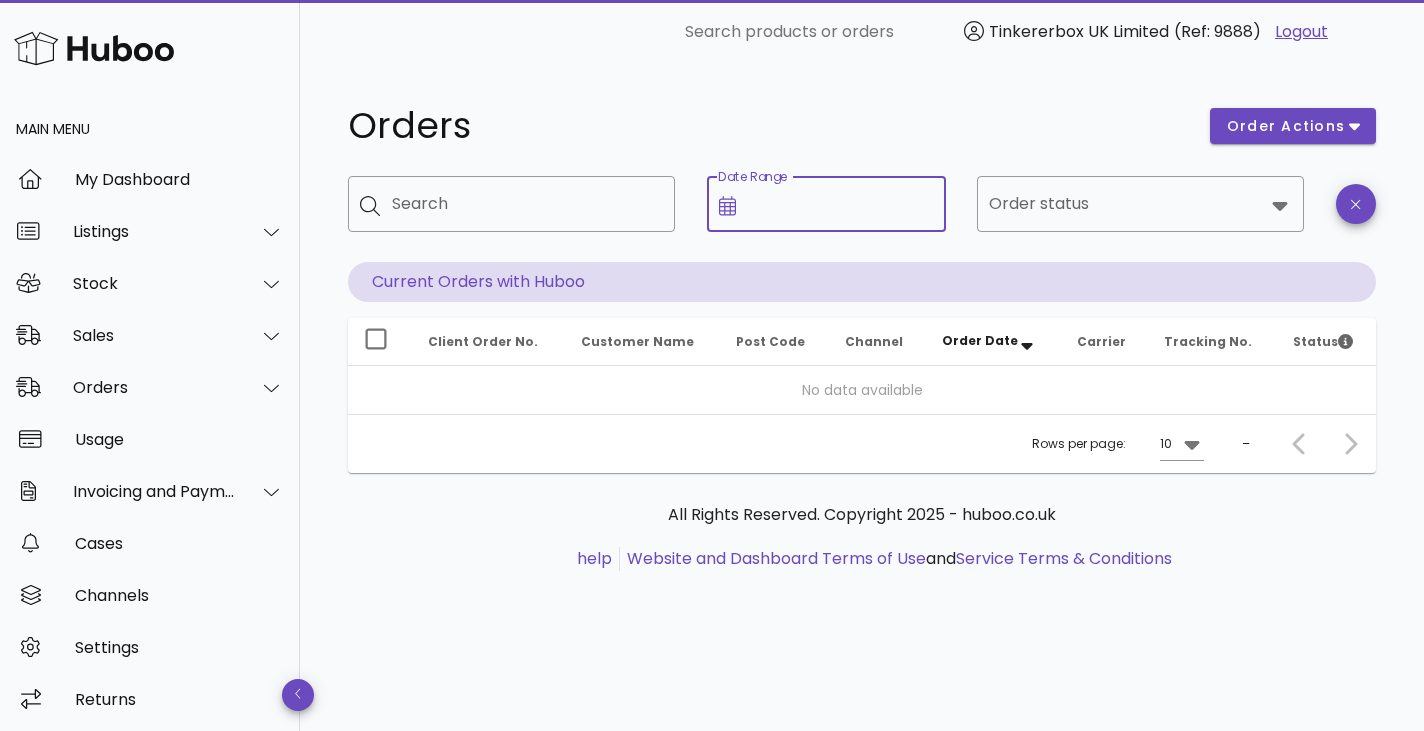 click on "Date Range" at bounding box center (841, 204) 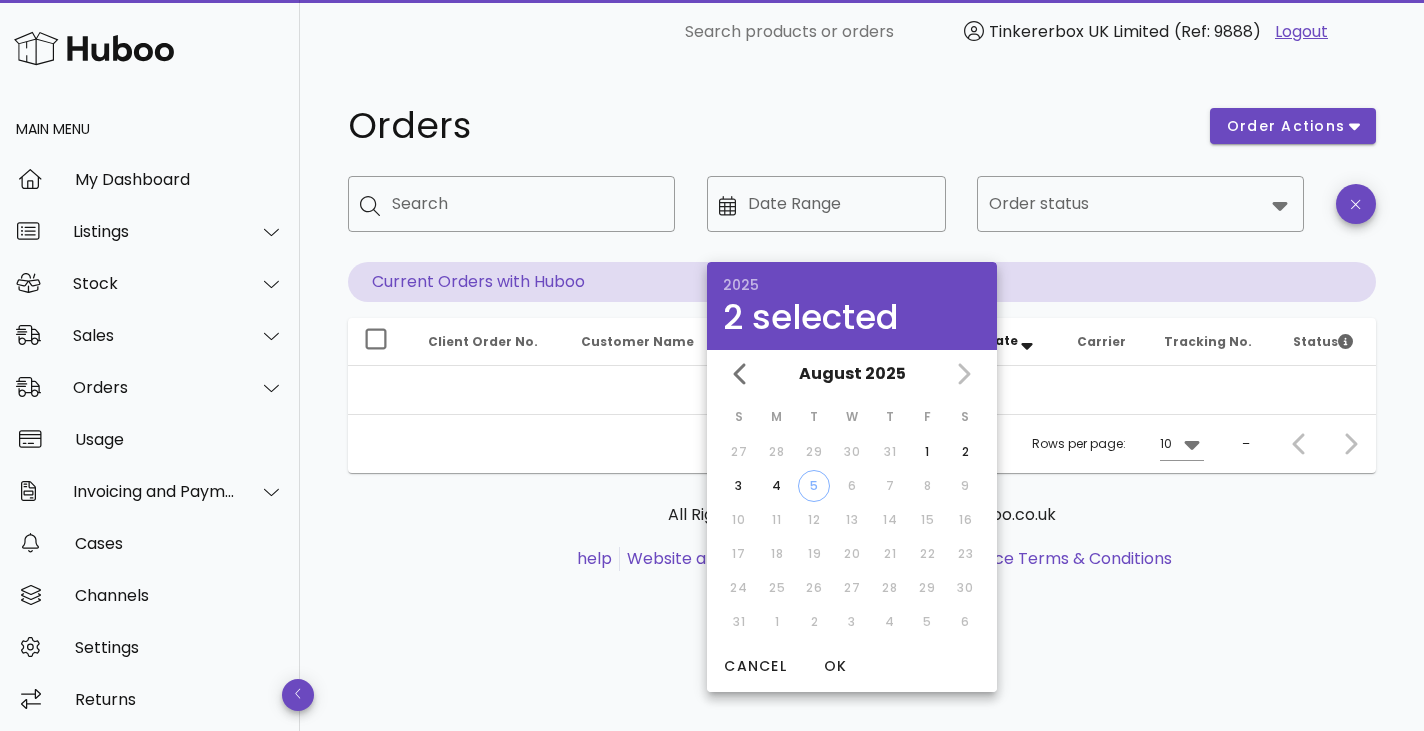 click on "August 2025" at bounding box center (852, 374) 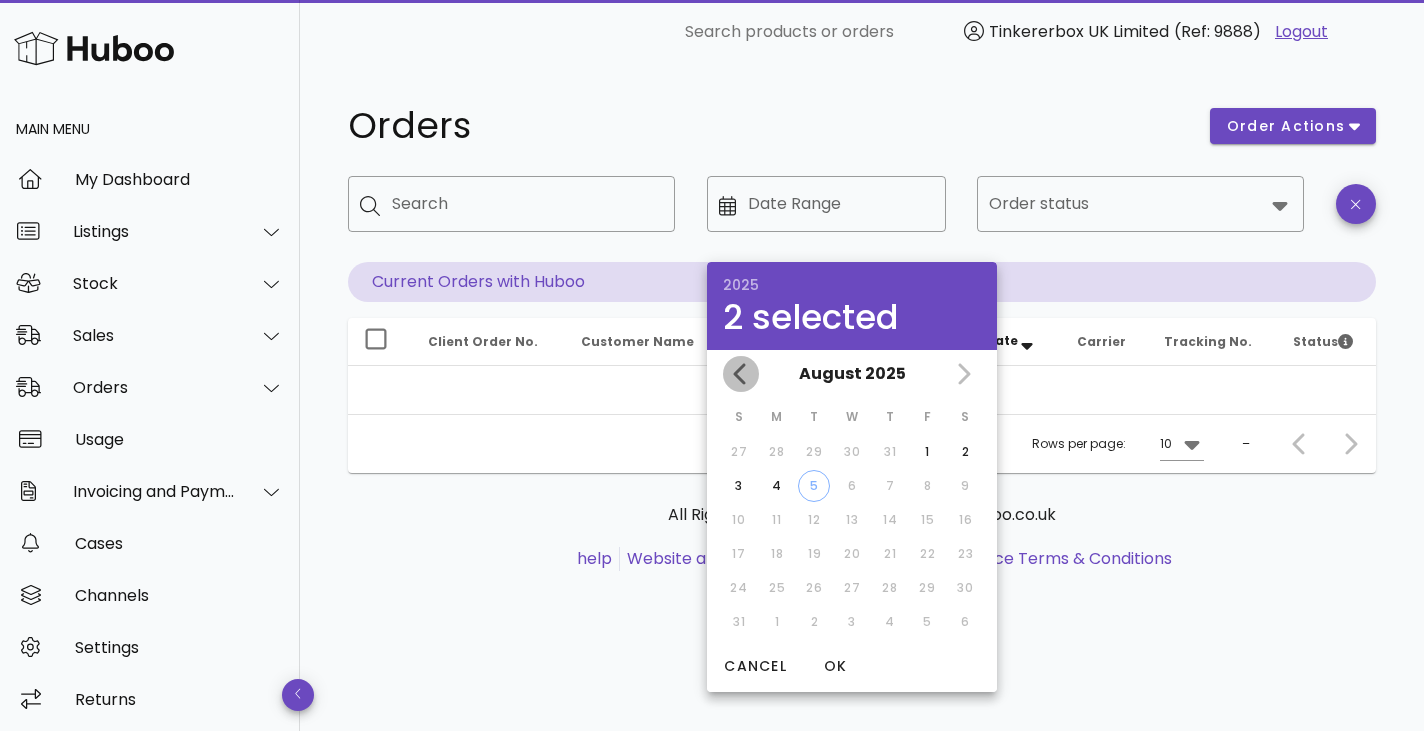 click 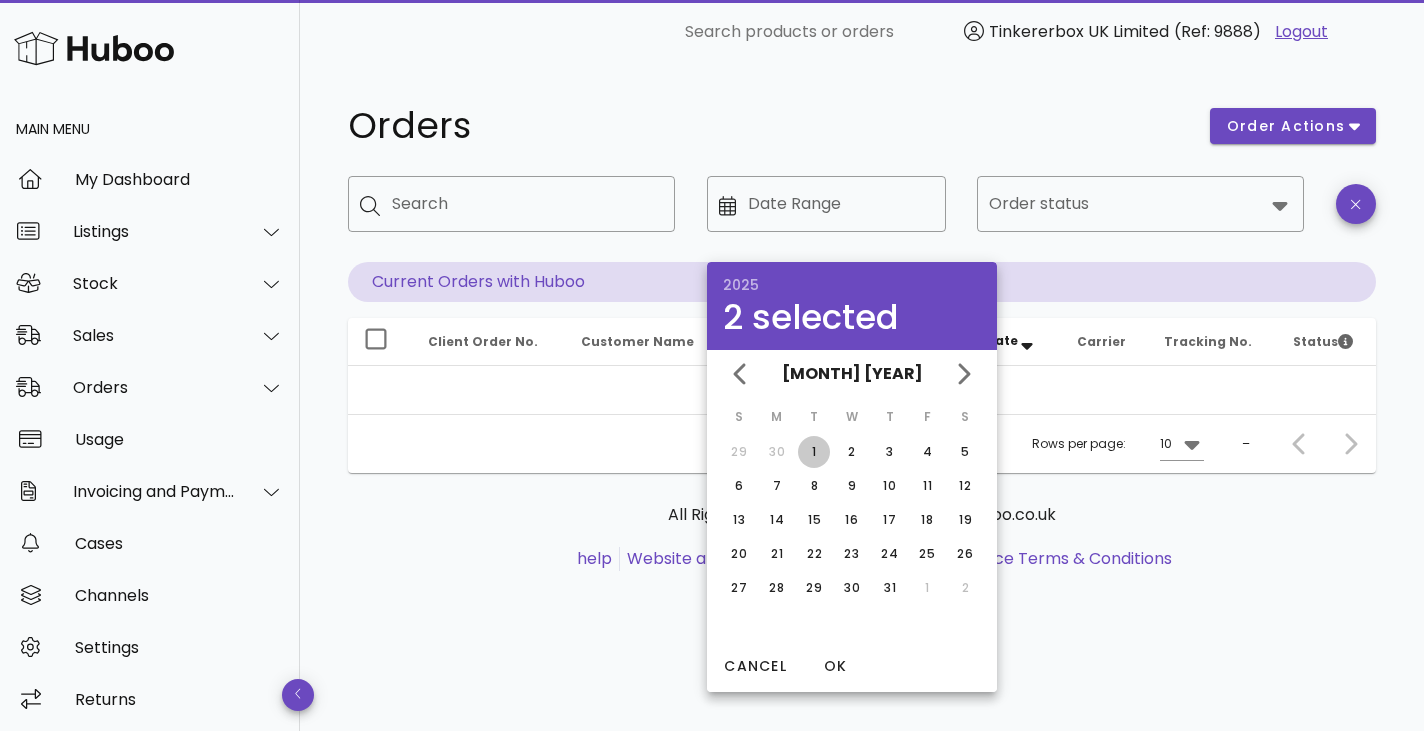 click on "1" at bounding box center (814, 452) 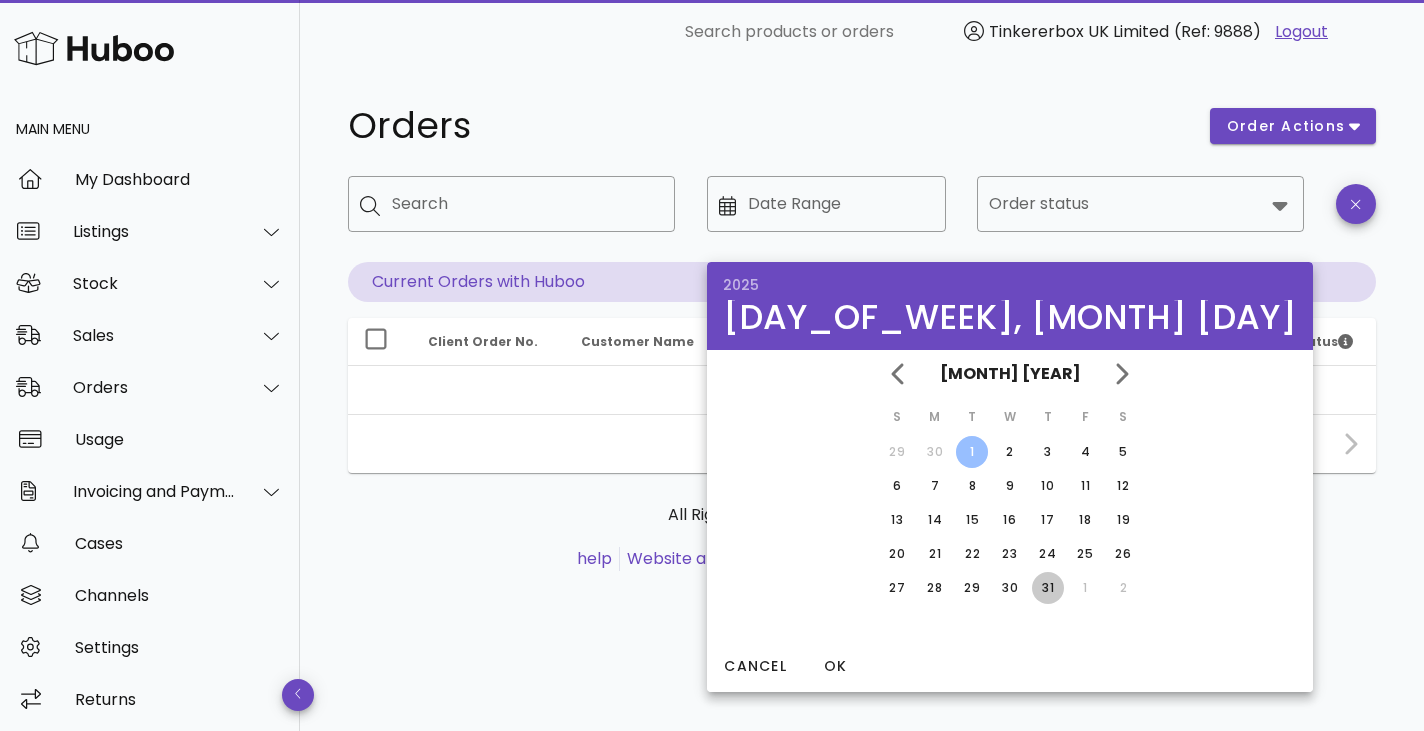 click on "31" at bounding box center (1048, 588) 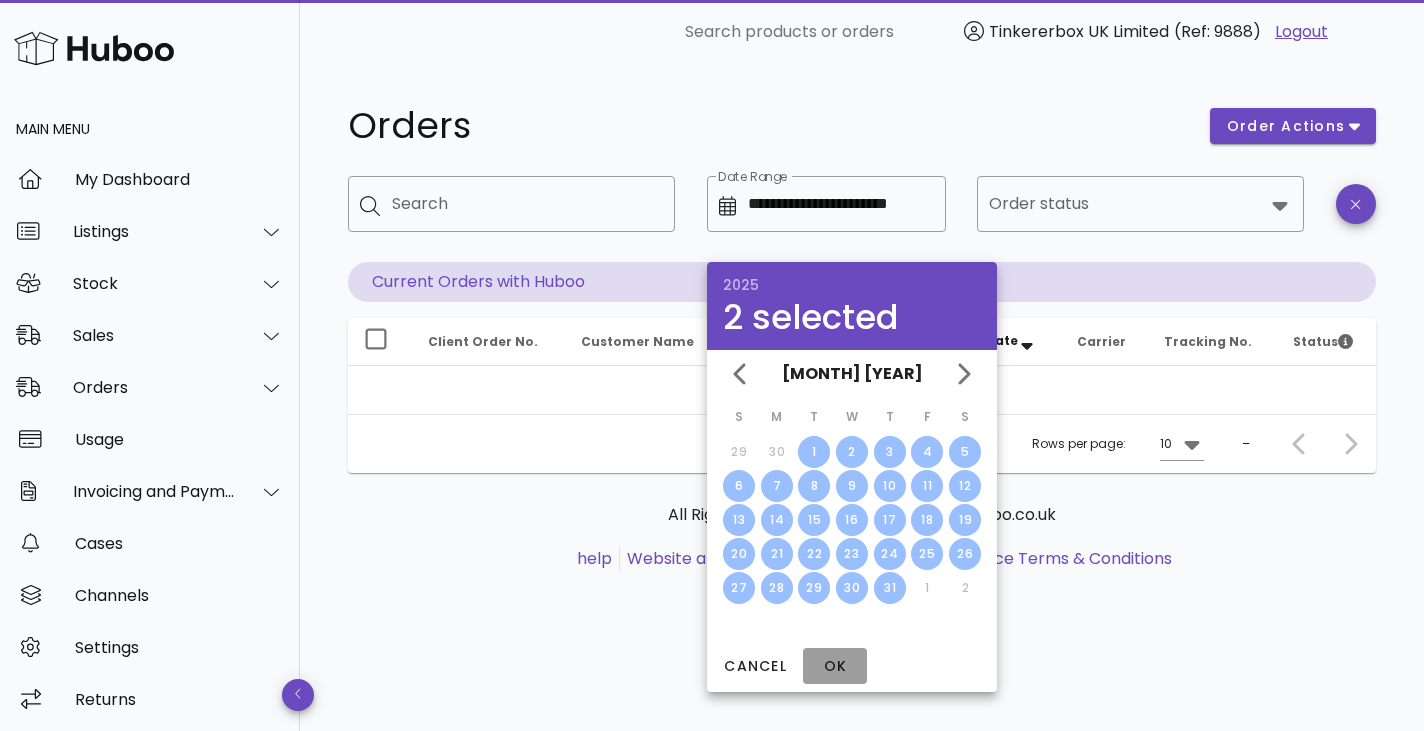 click on "OK" at bounding box center [835, 666] 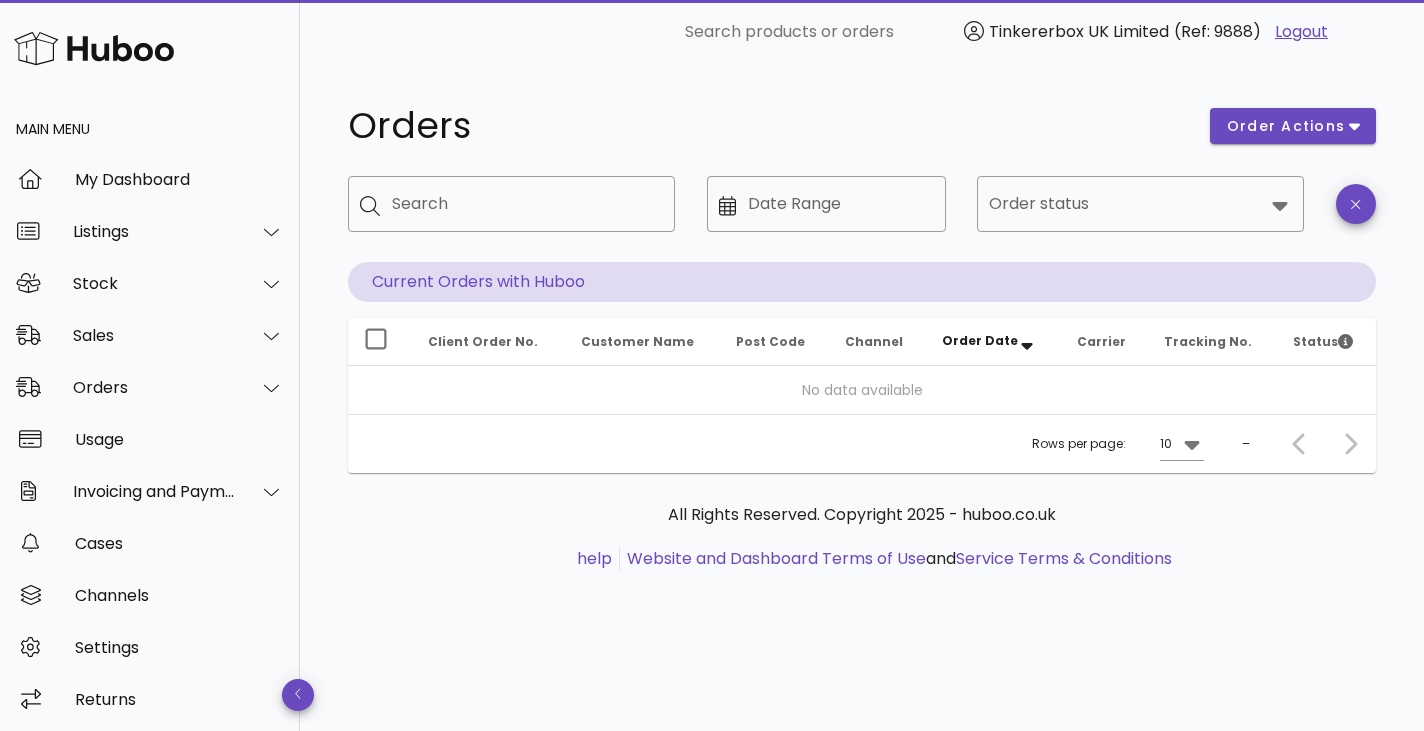 type on "**********" 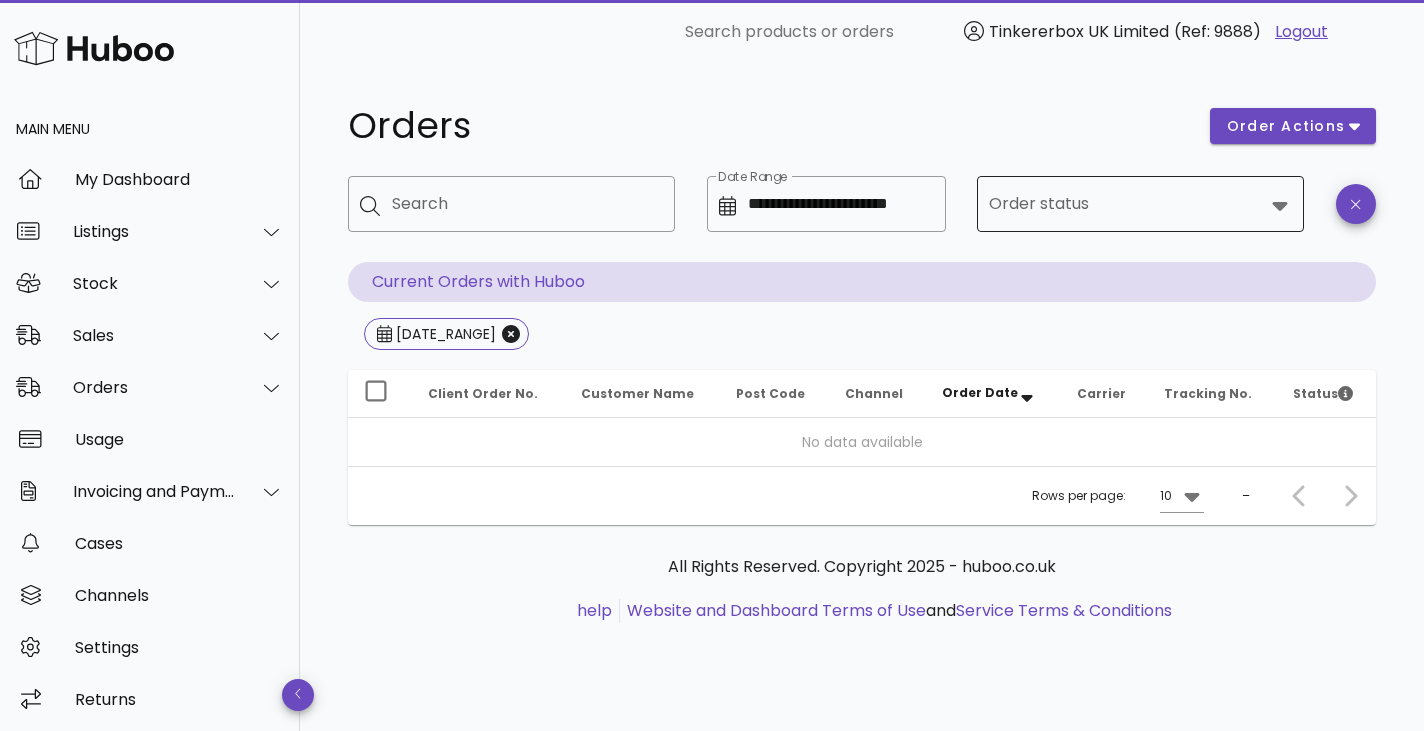 click on "Order status" at bounding box center [1126, 204] 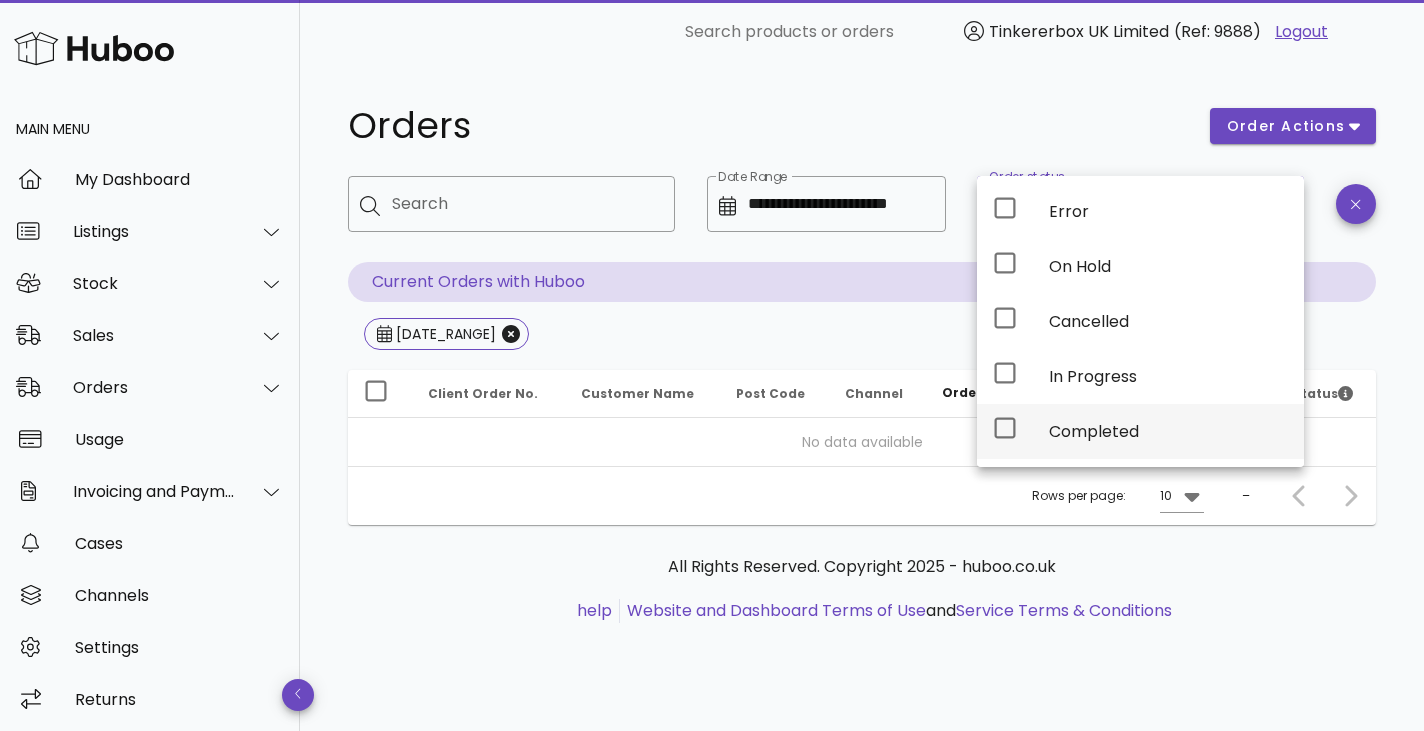 click 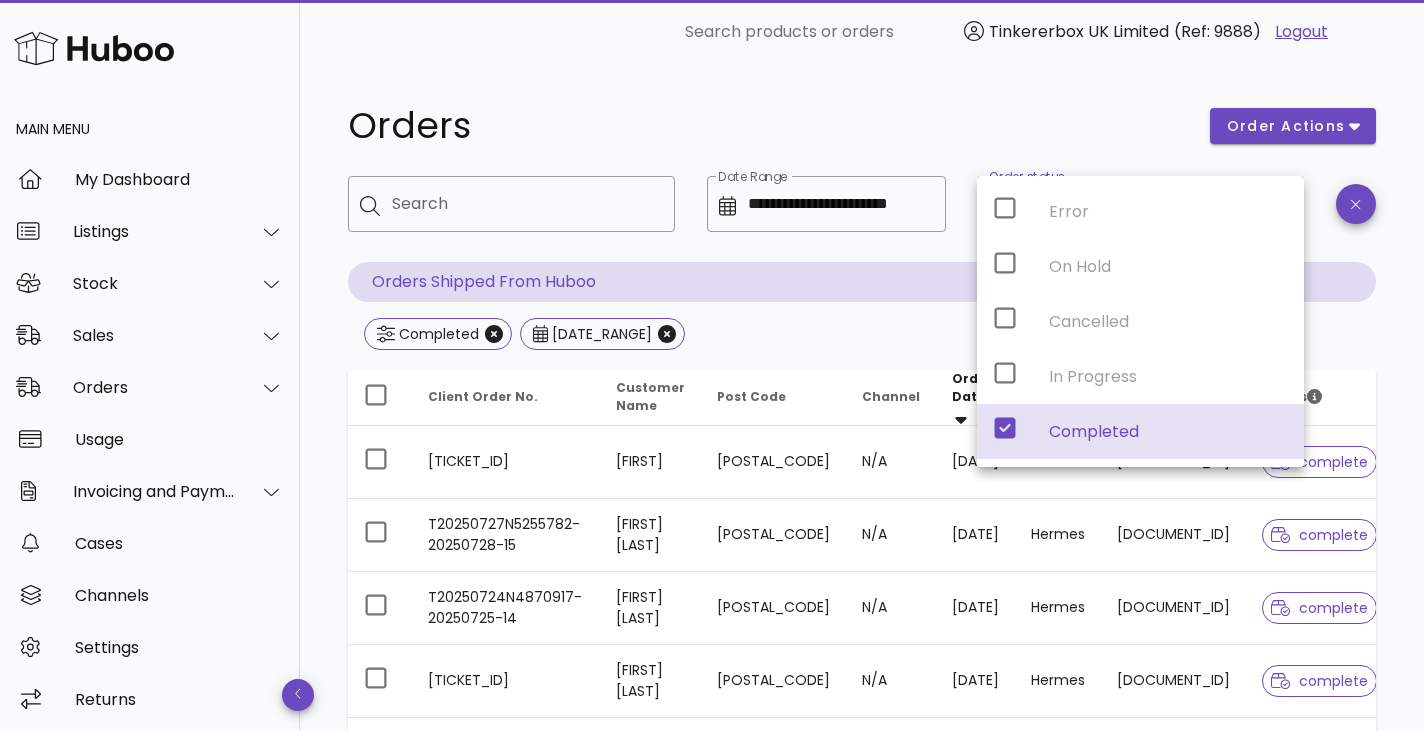 click on "Completed 2025-07-01 ~ 2025-07-31" at bounding box center (862, 336) 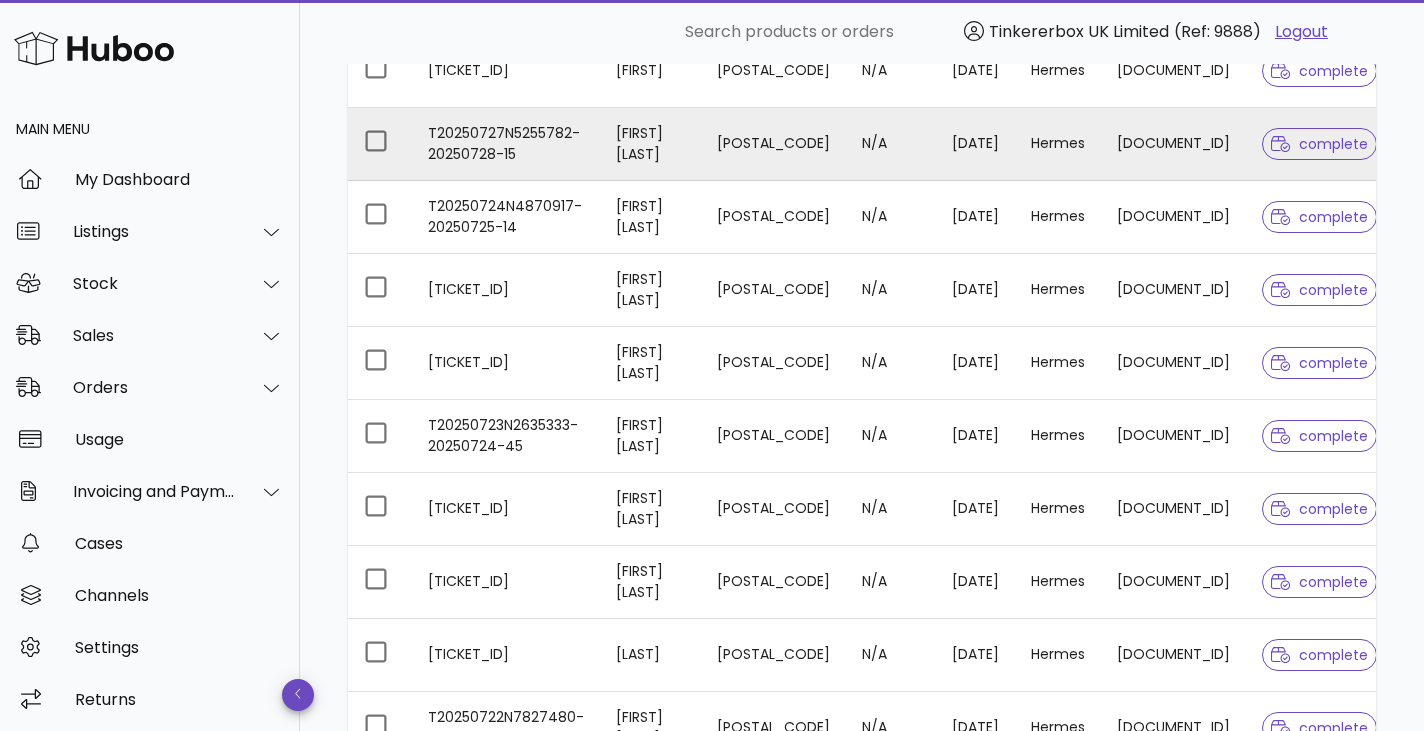 scroll, scrollTop: 652, scrollLeft: 0, axis: vertical 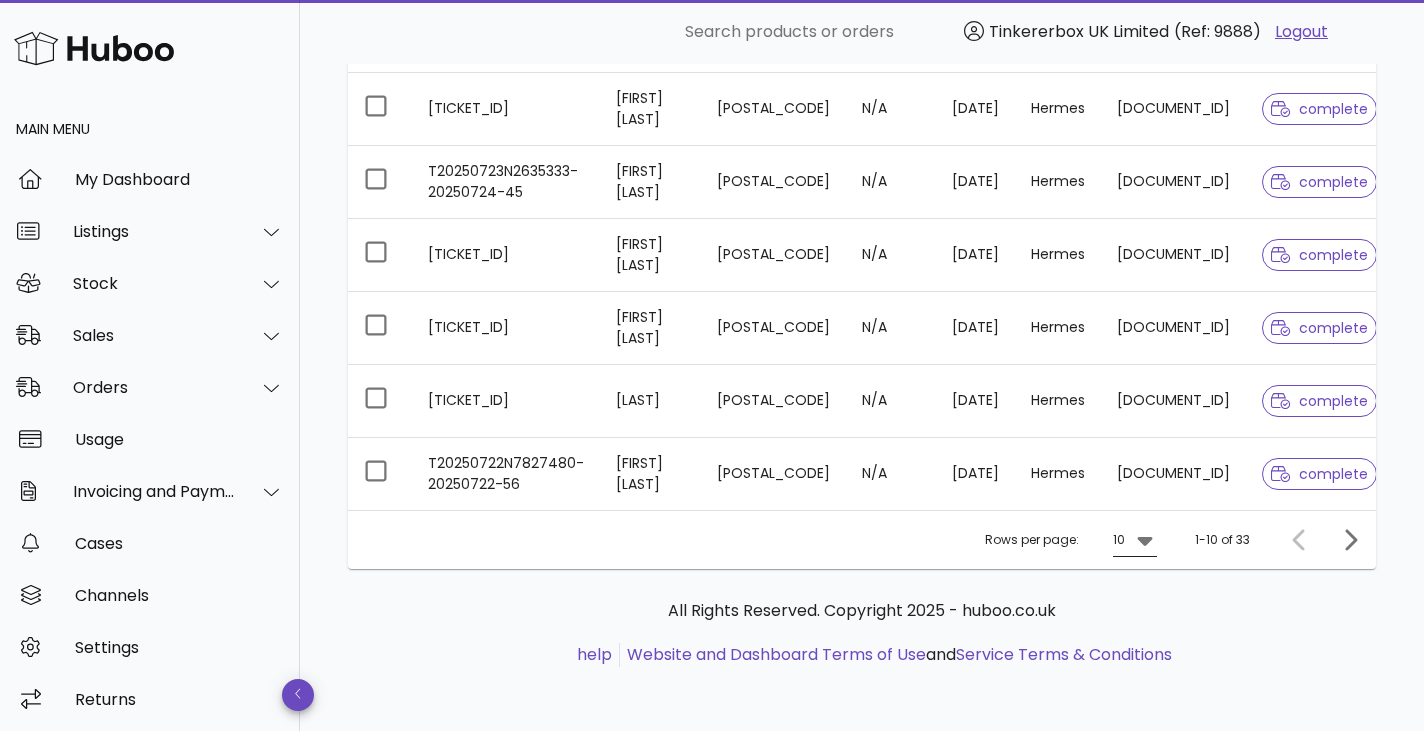 click 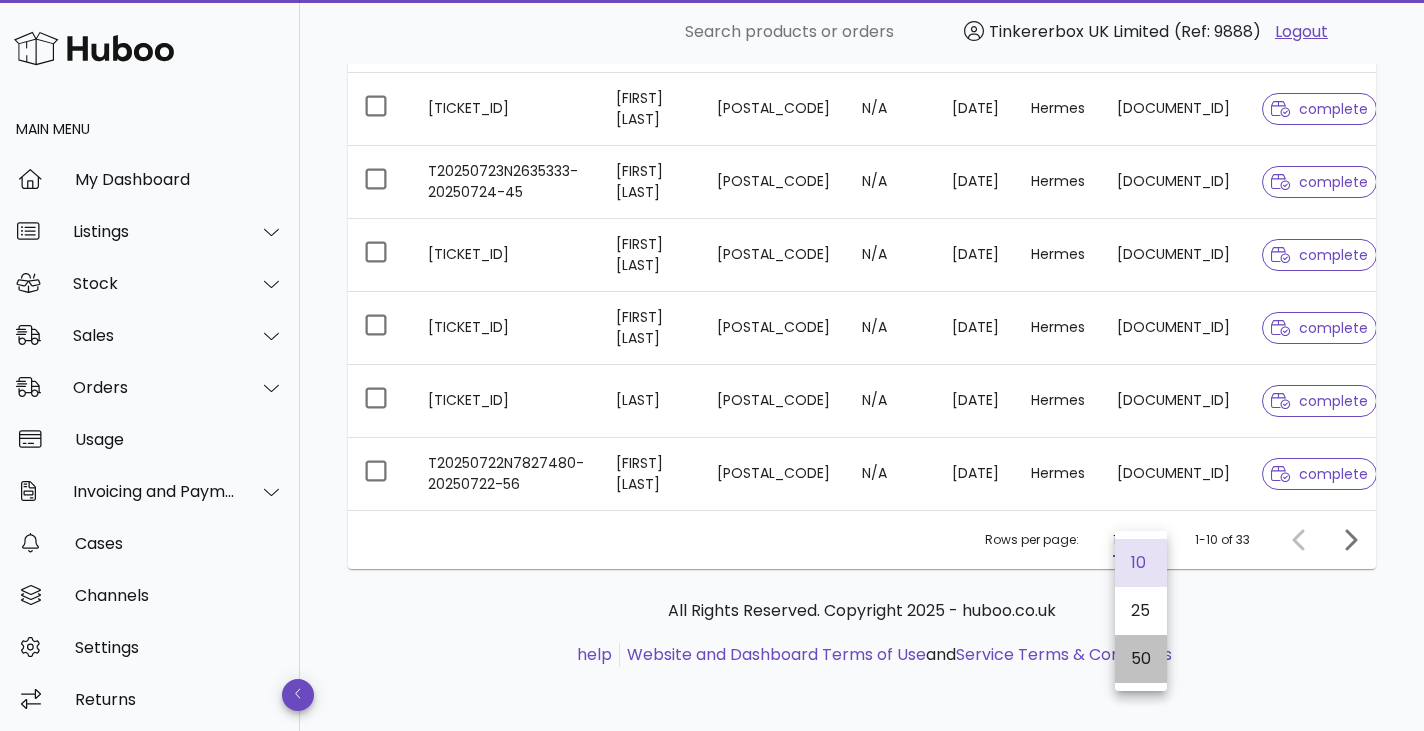 click on "50" at bounding box center [1141, 658] 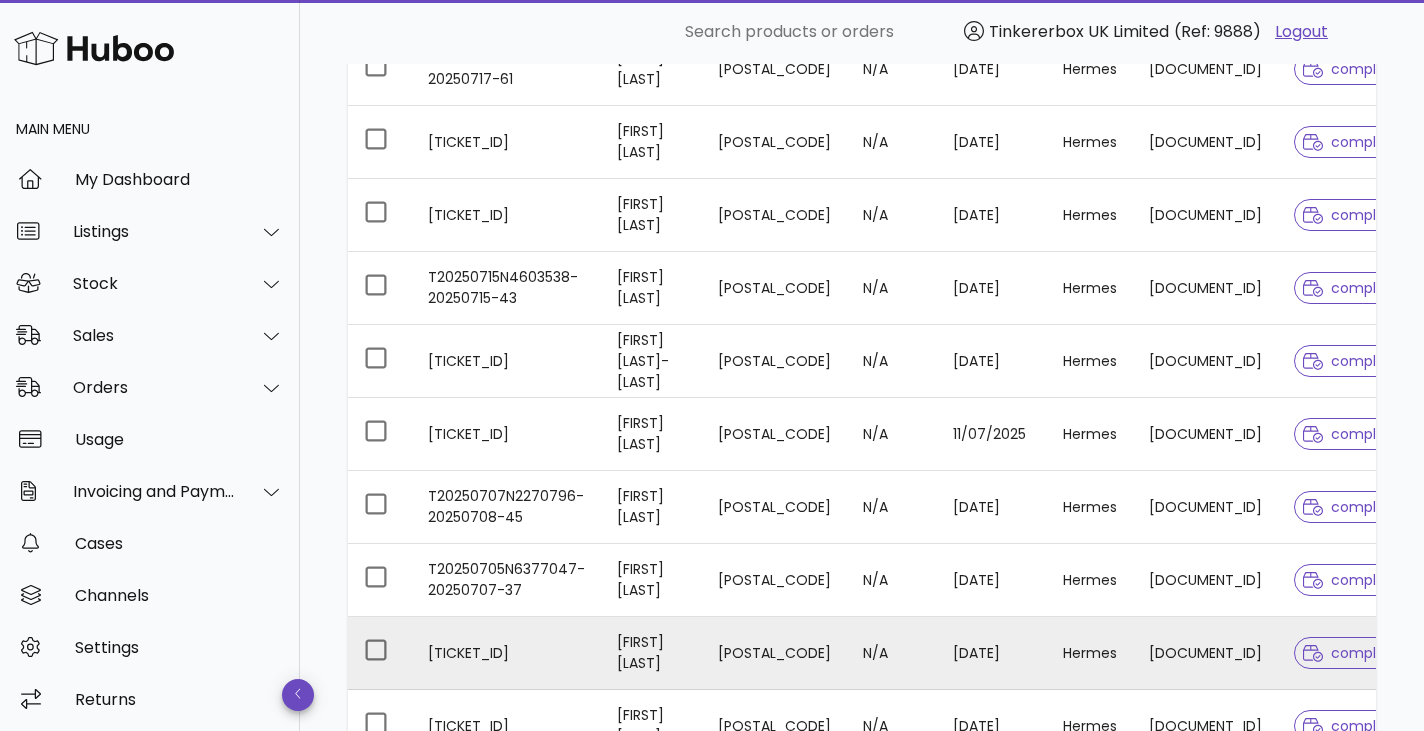 scroll, scrollTop: 2039, scrollLeft: 0, axis: vertical 